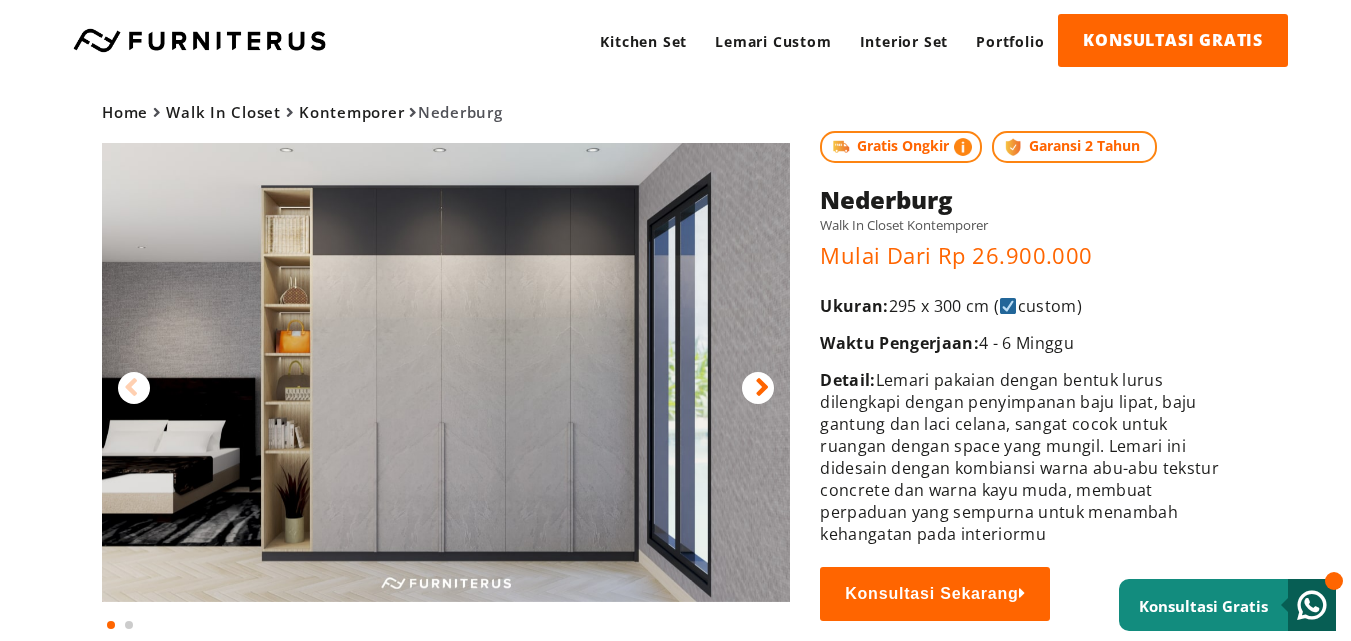 scroll, scrollTop: 0, scrollLeft: 0, axis: both 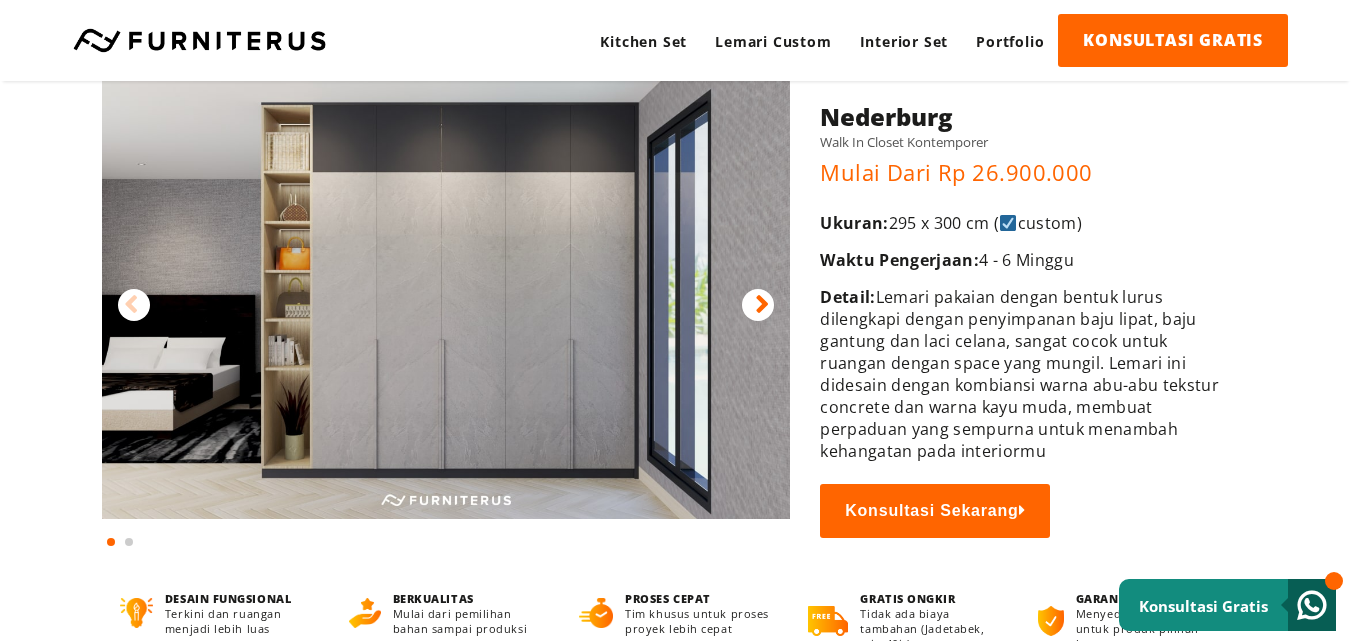 click at bounding box center (762, 305) 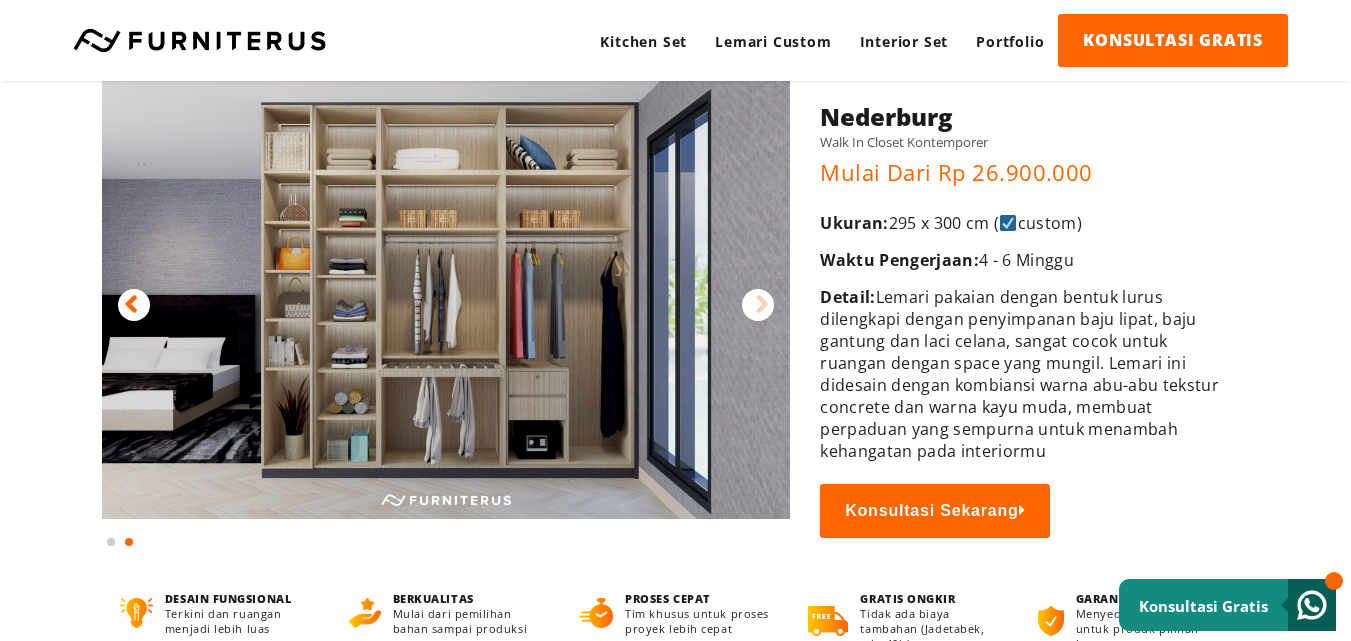 click at bounding box center [446, 289] 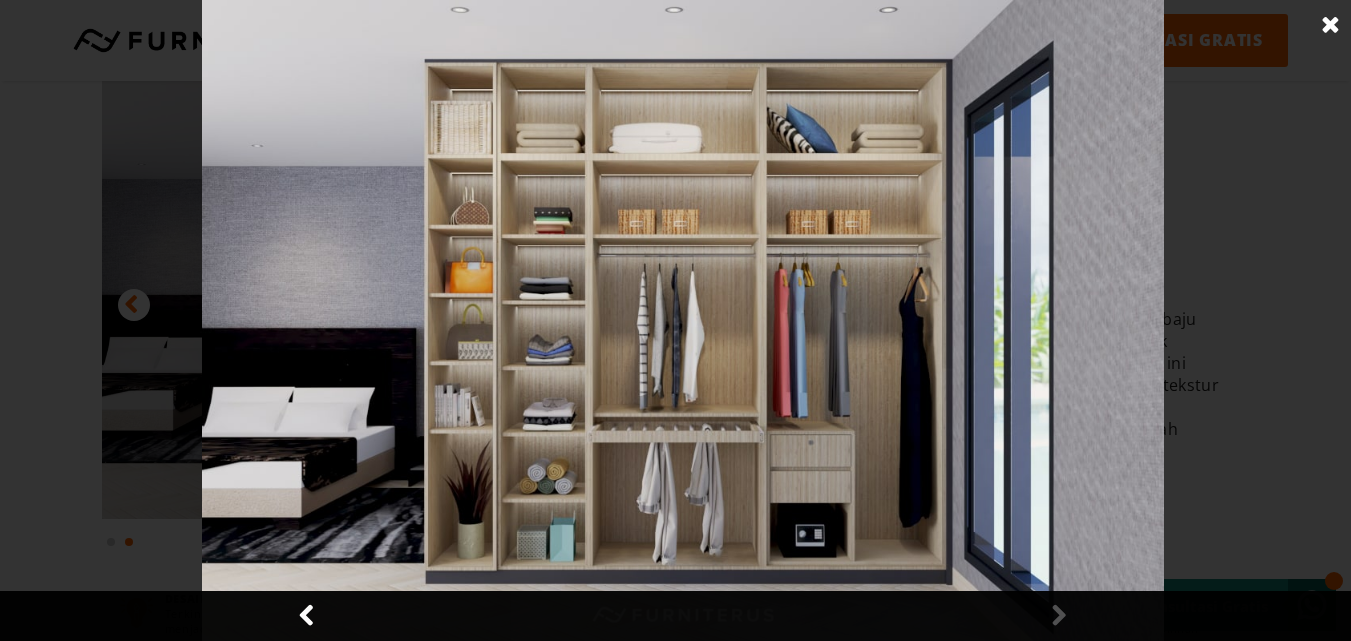 click at bounding box center [683, 320] 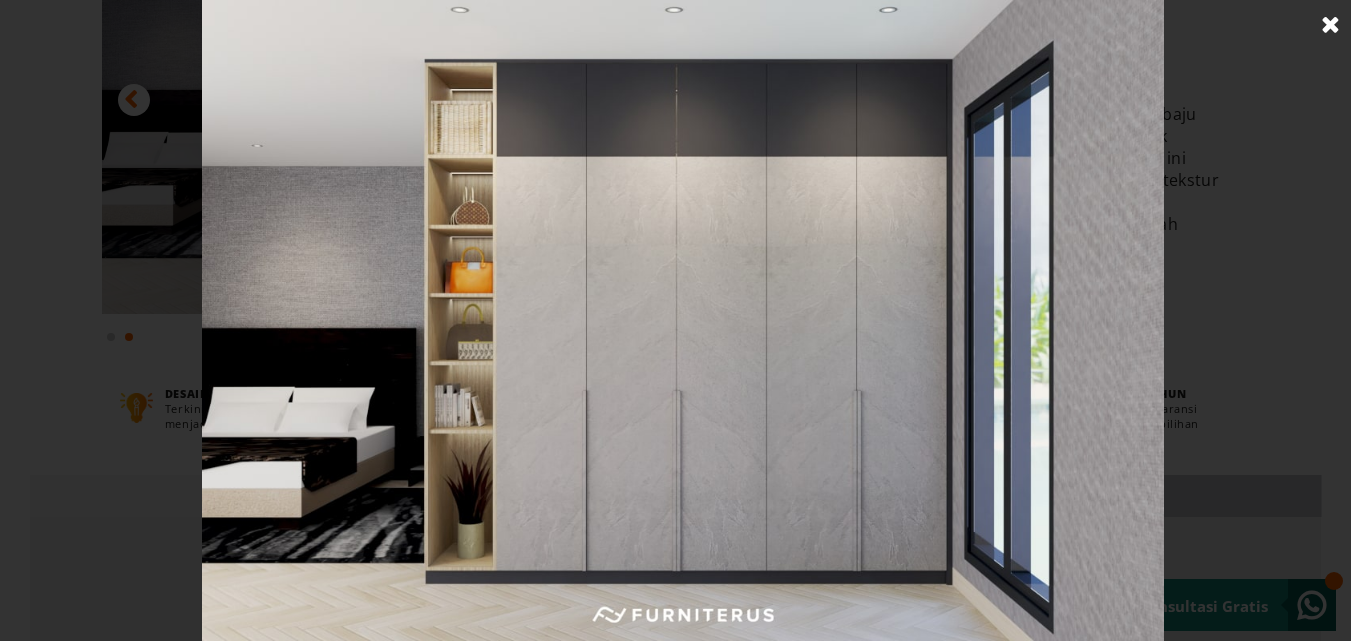 scroll, scrollTop: 0, scrollLeft: 0, axis: both 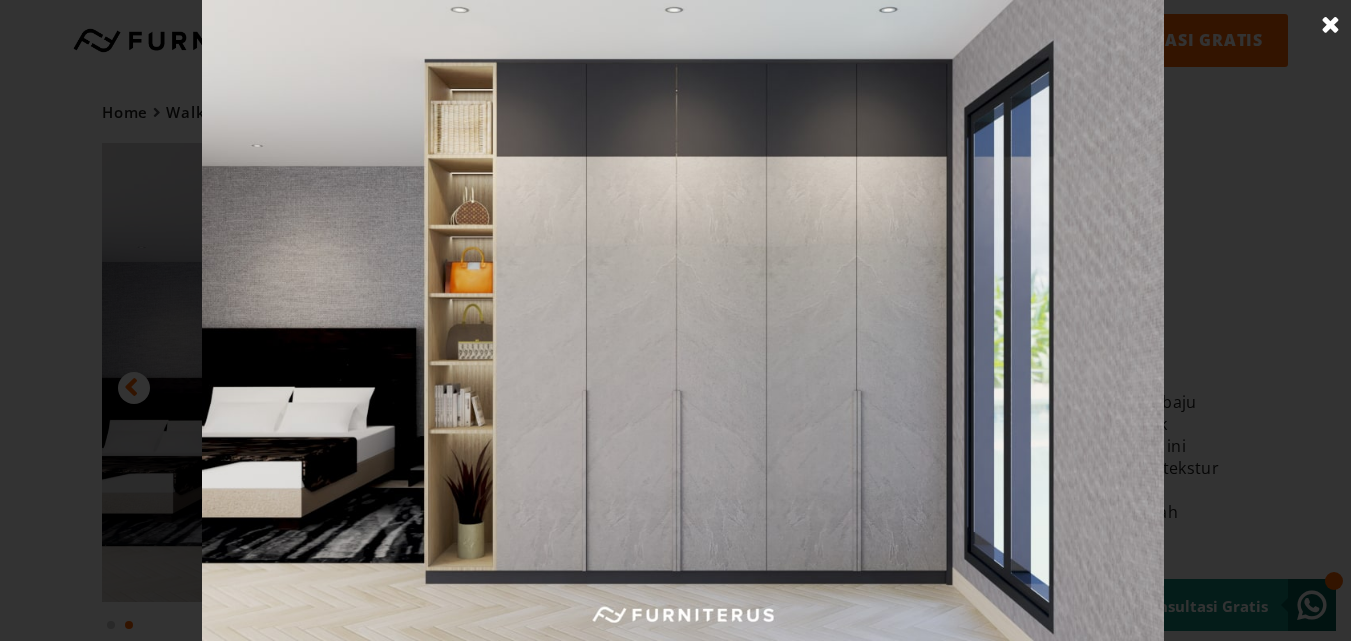 click at bounding box center [683, 320] 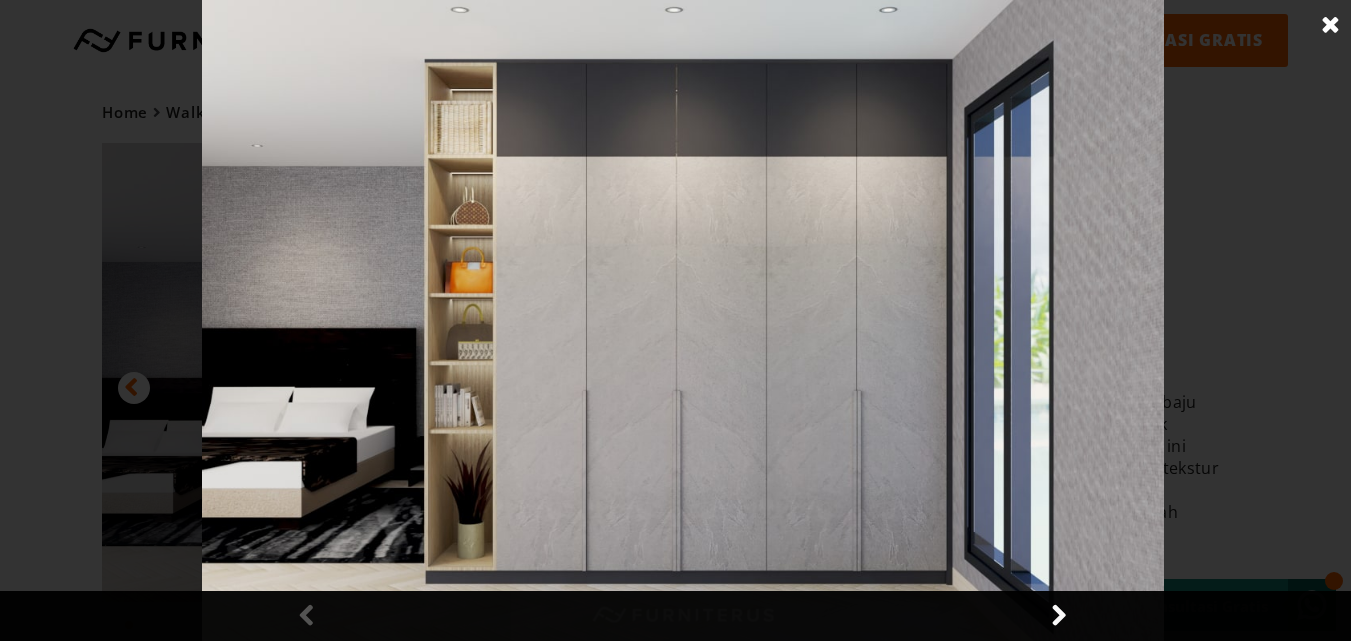 click at bounding box center (1058, 616) 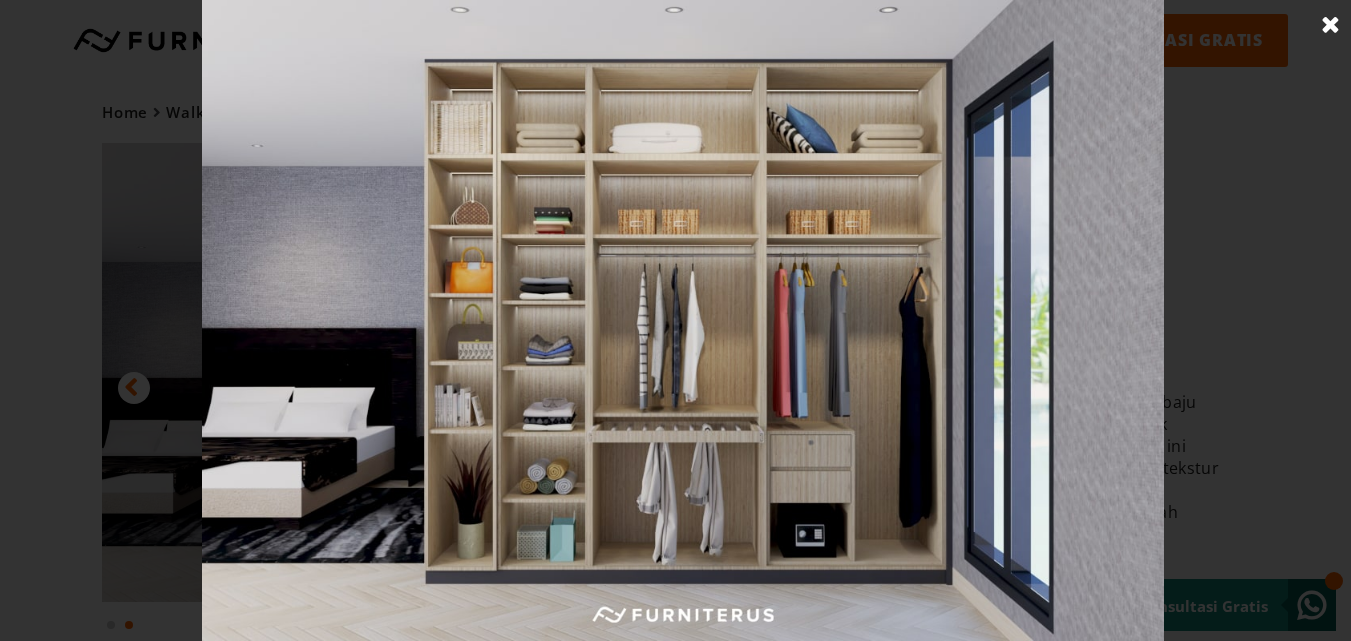 click at bounding box center (683, 320) 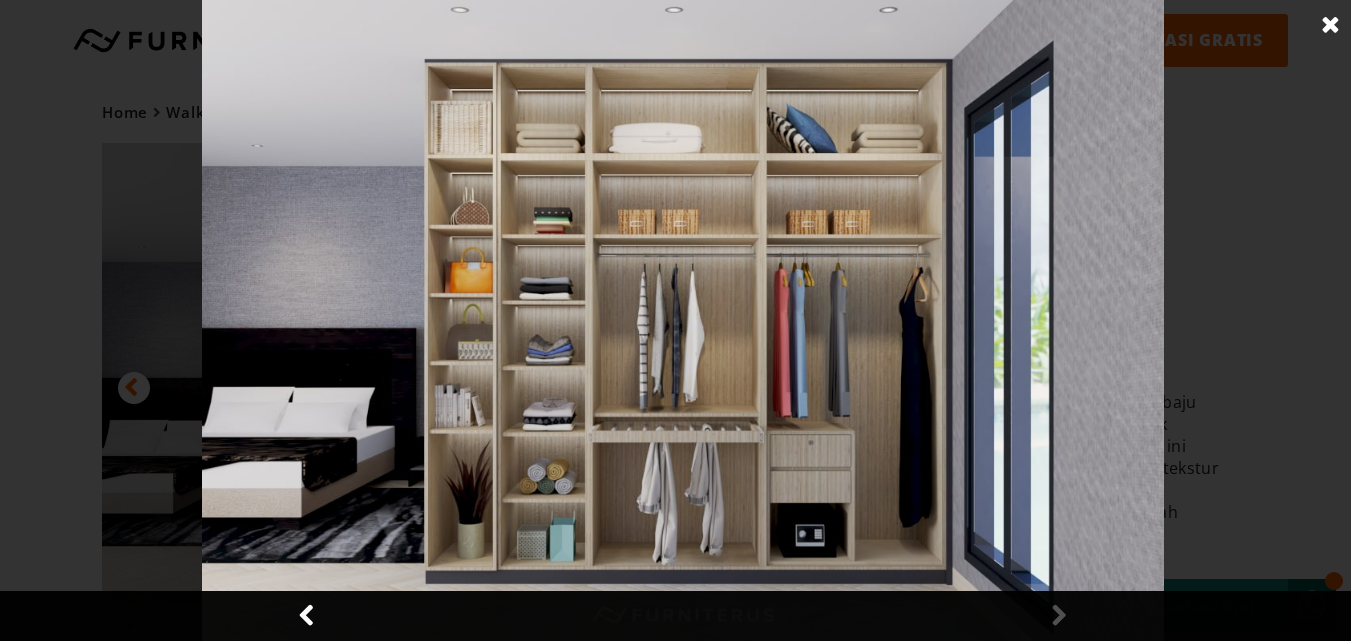 click at bounding box center [1331, 25] 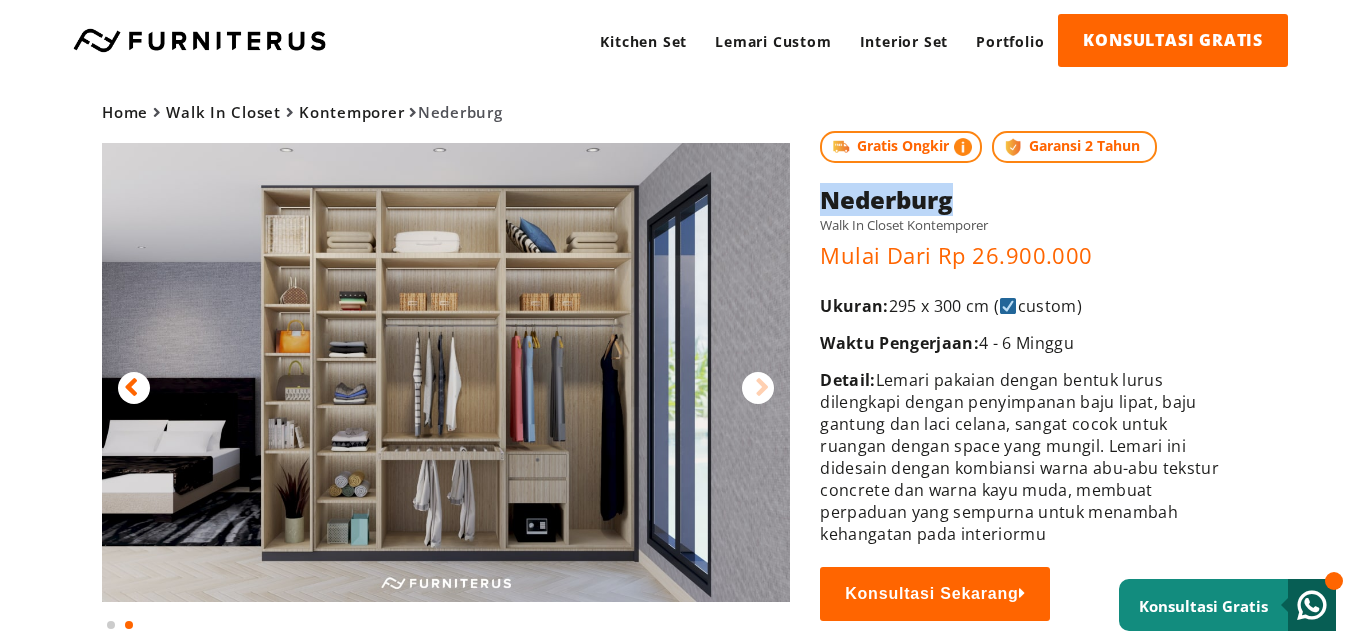 drag, startPoint x: 825, startPoint y: 199, endPoint x: 980, endPoint y: 205, distance: 155.11609 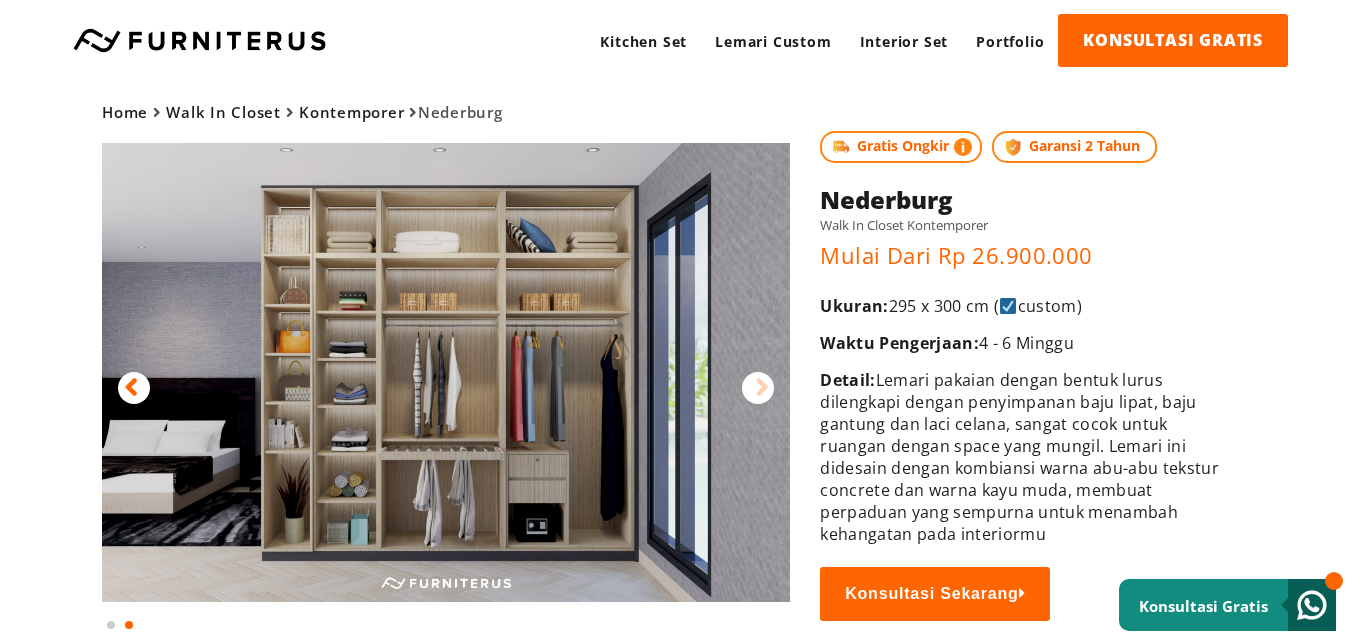 click at bounding box center (134, 388) 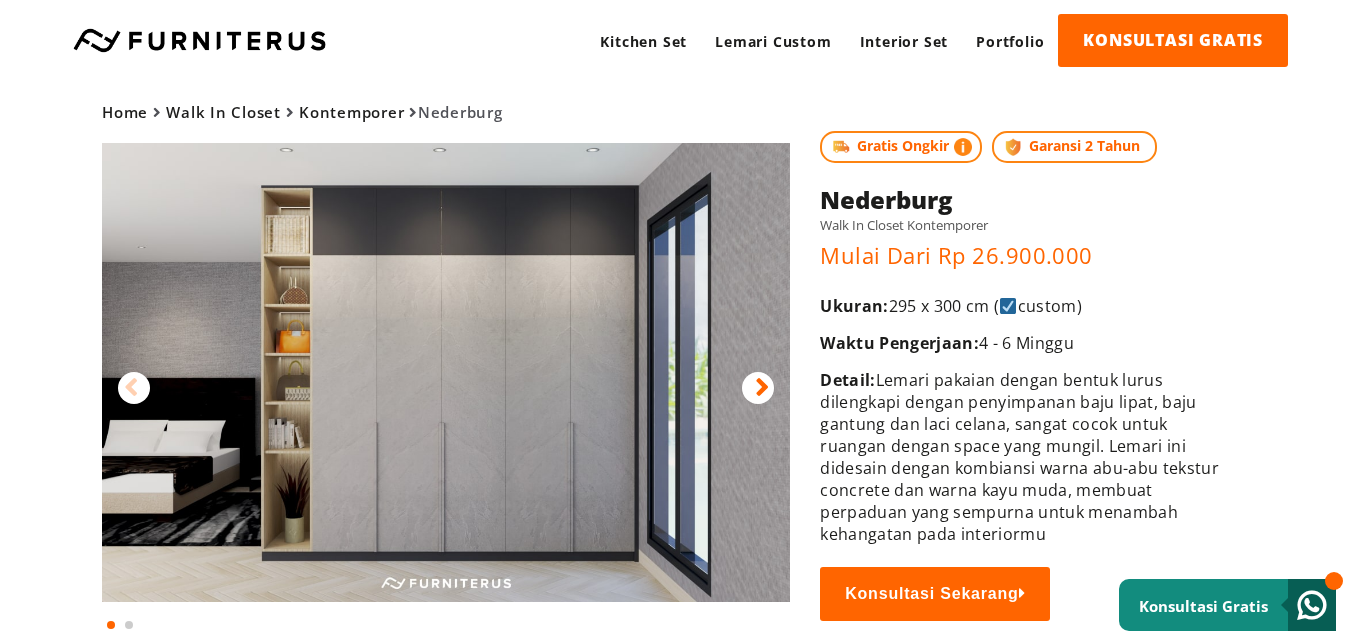 drag, startPoint x: 820, startPoint y: 192, endPoint x: 1063, endPoint y: 538, distance: 422.8061 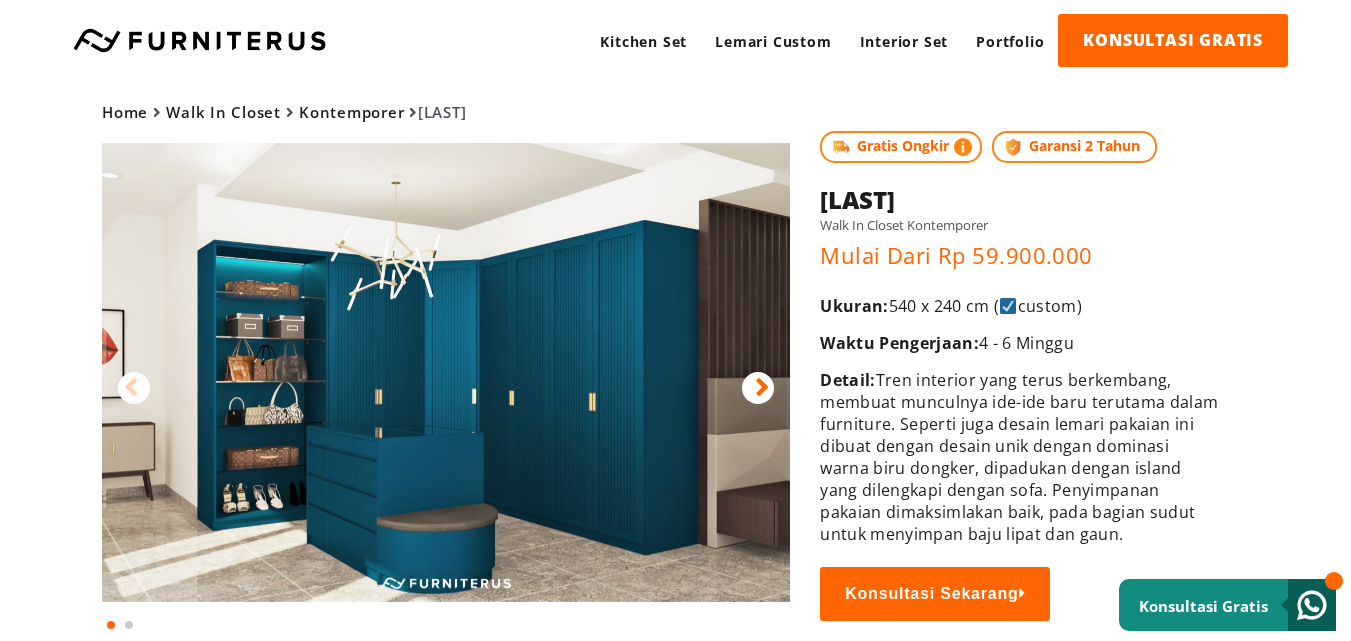scroll, scrollTop: 0, scrollLeft: 0, axis: both 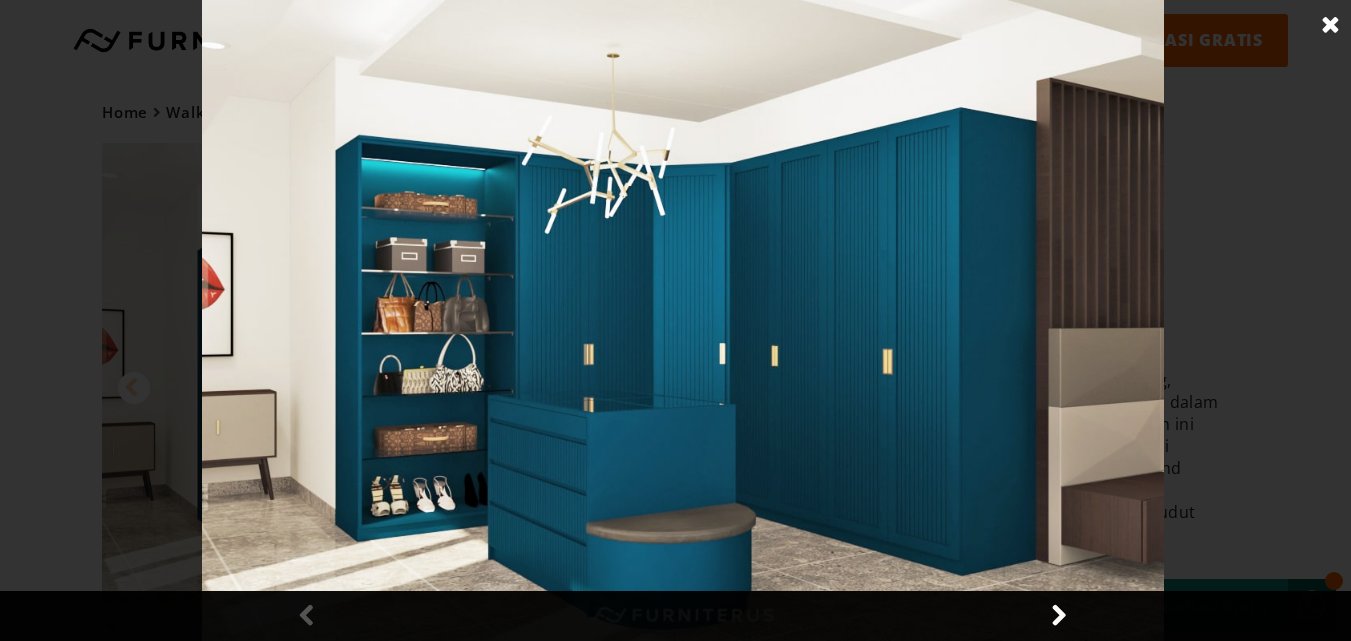 click at bounding box center (683, 320) 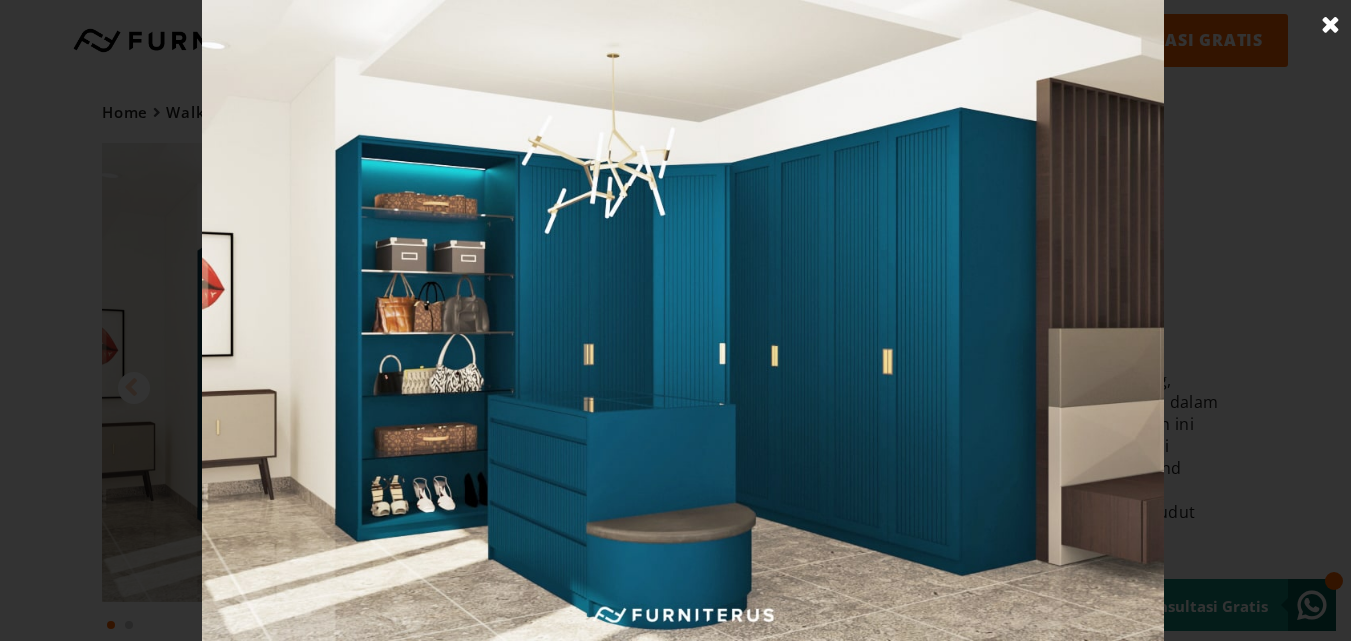 click at bounding box center (683, 320) 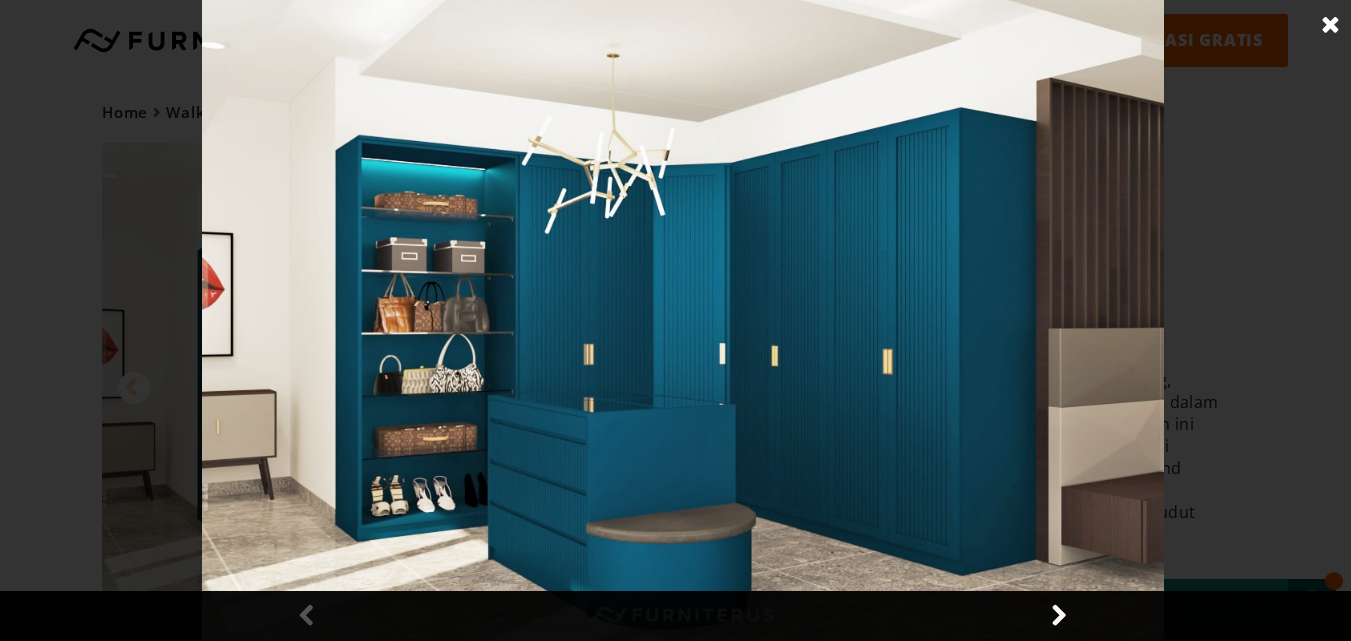 click at bounding box center [1331, 25] 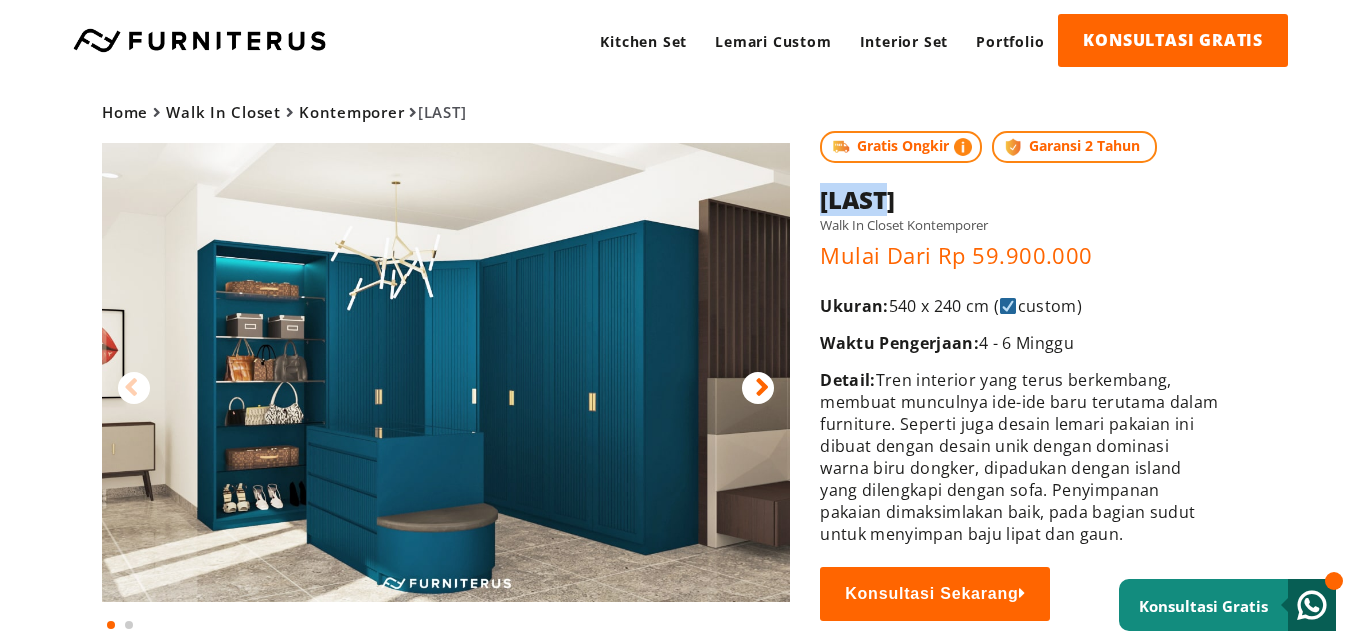 drag, startPoint x: 826, startPoint y: 203, endPoint x: 919, endPoint y: 202, distance: 93.00538 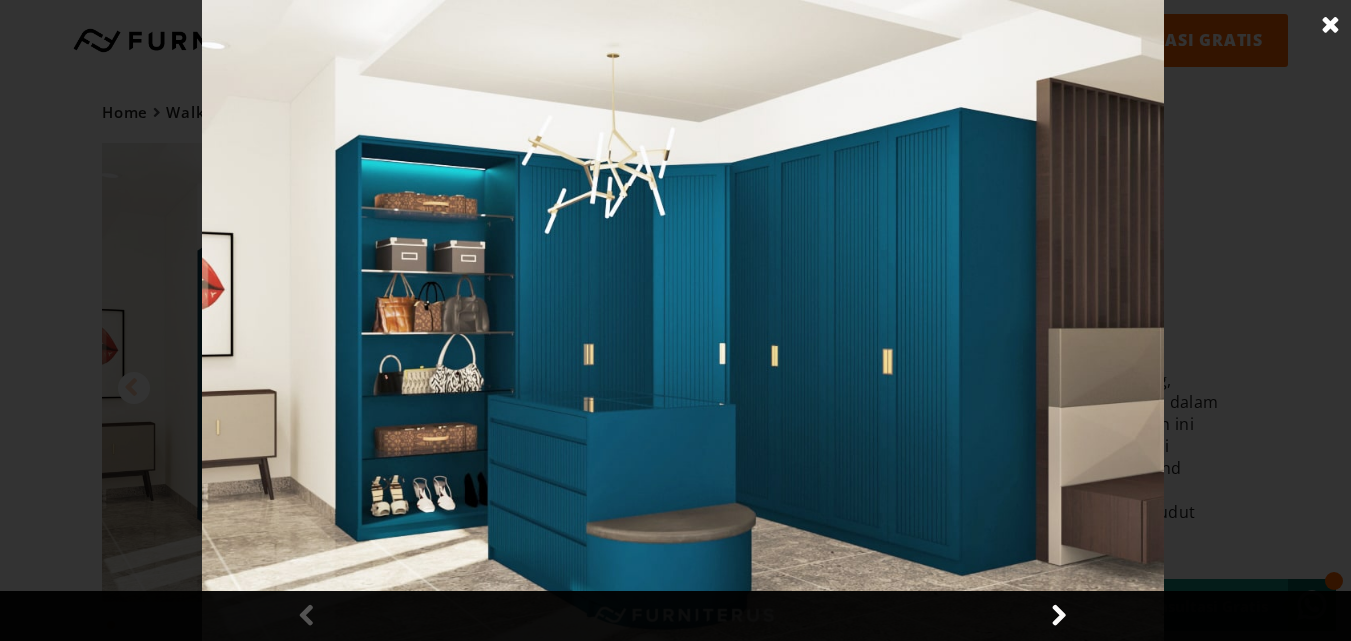 scroll, scrollTop: 560, scrollLeft: 0, axis: vertical 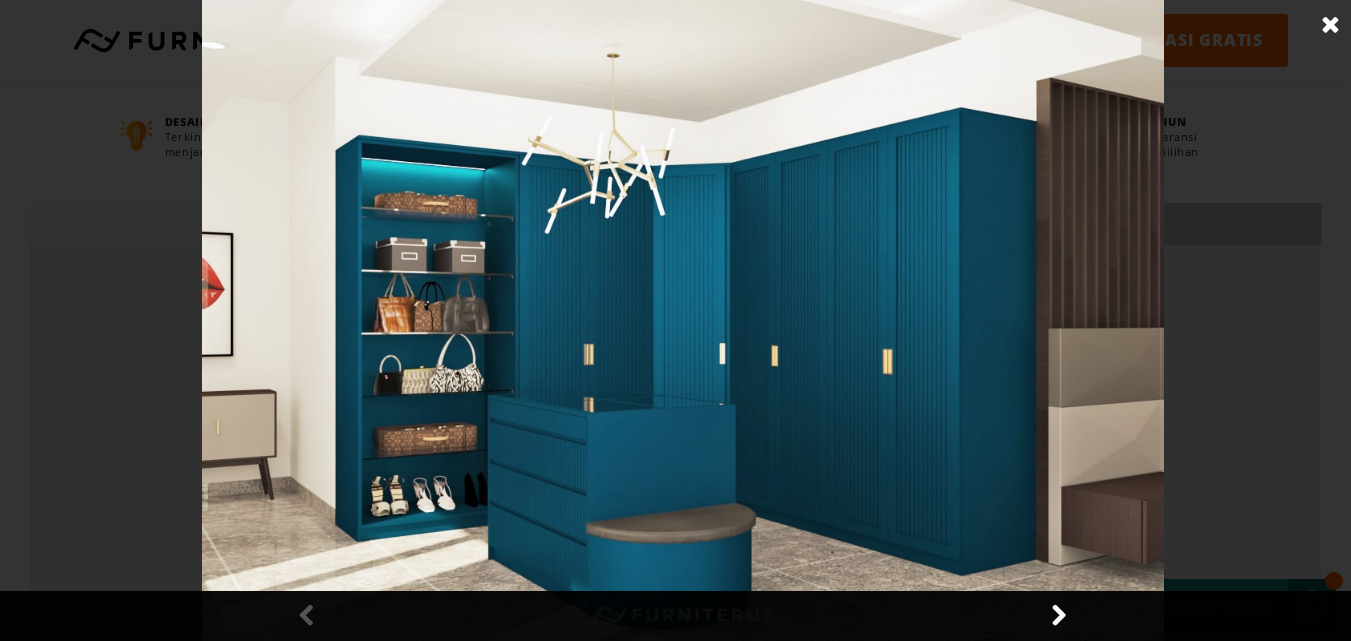 click at bounding box center [1058, 616] 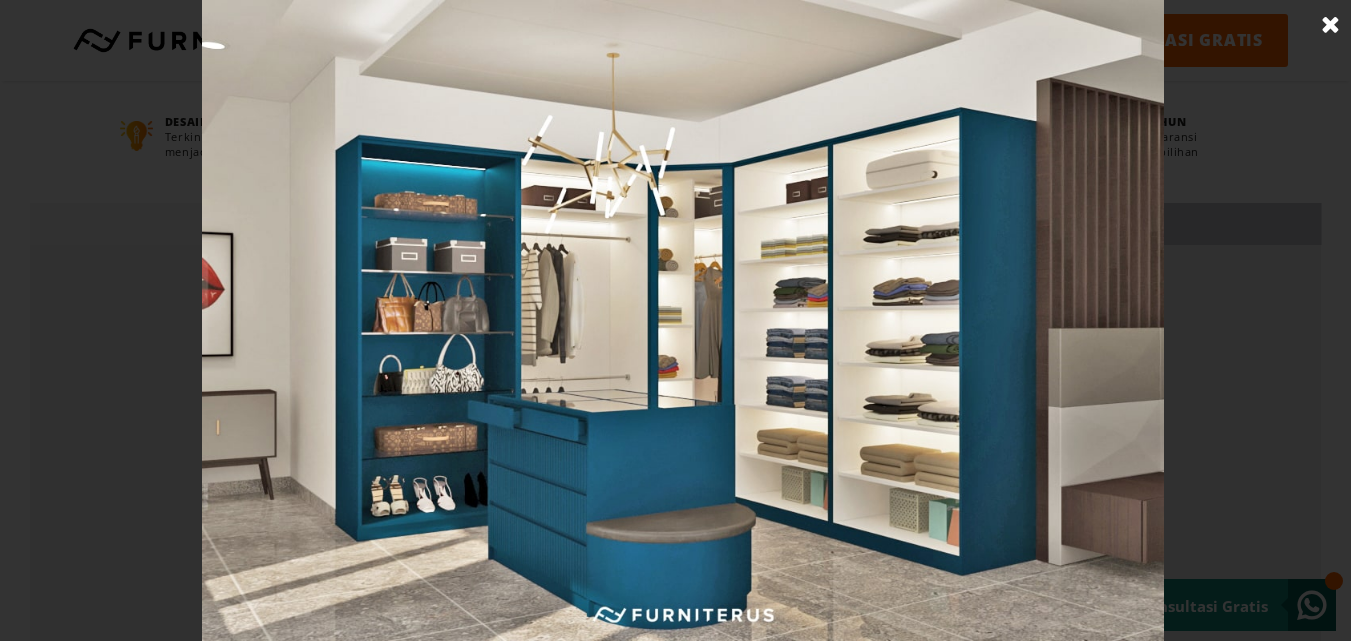 click at bounding box center [683, 320] 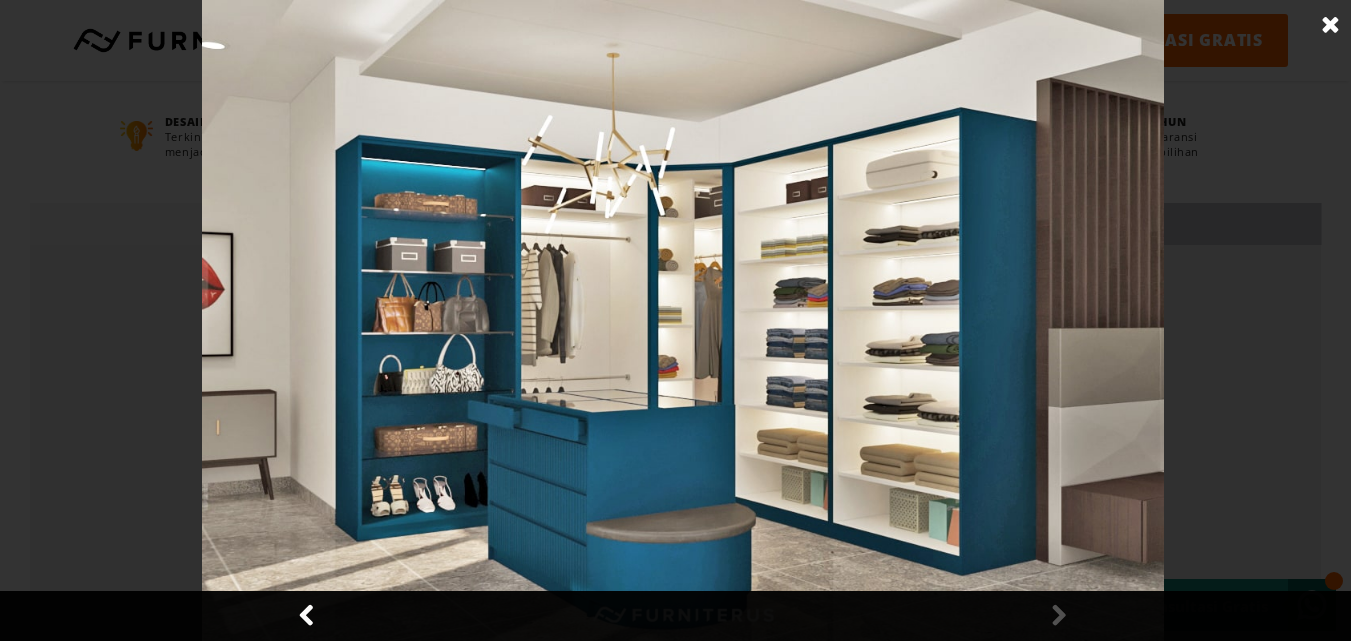 click at bounding box center [1331, 25] 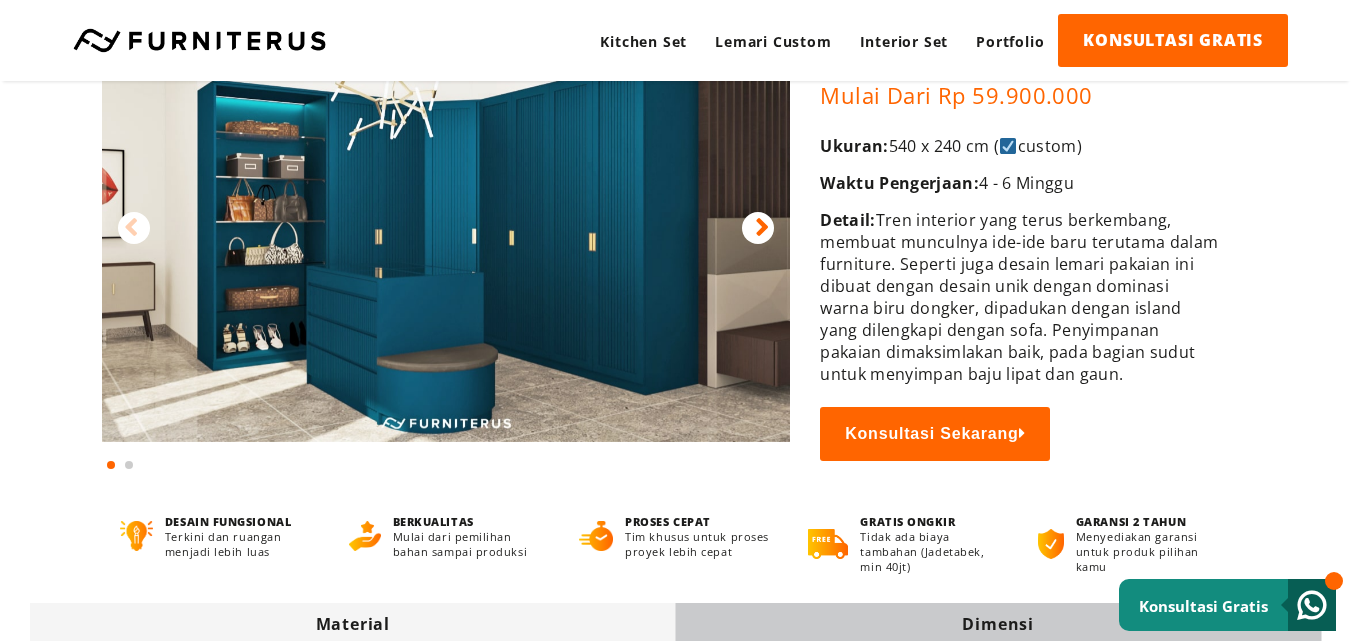 scroll, scrollTop: 0, scrollLeft: 0, axis: both 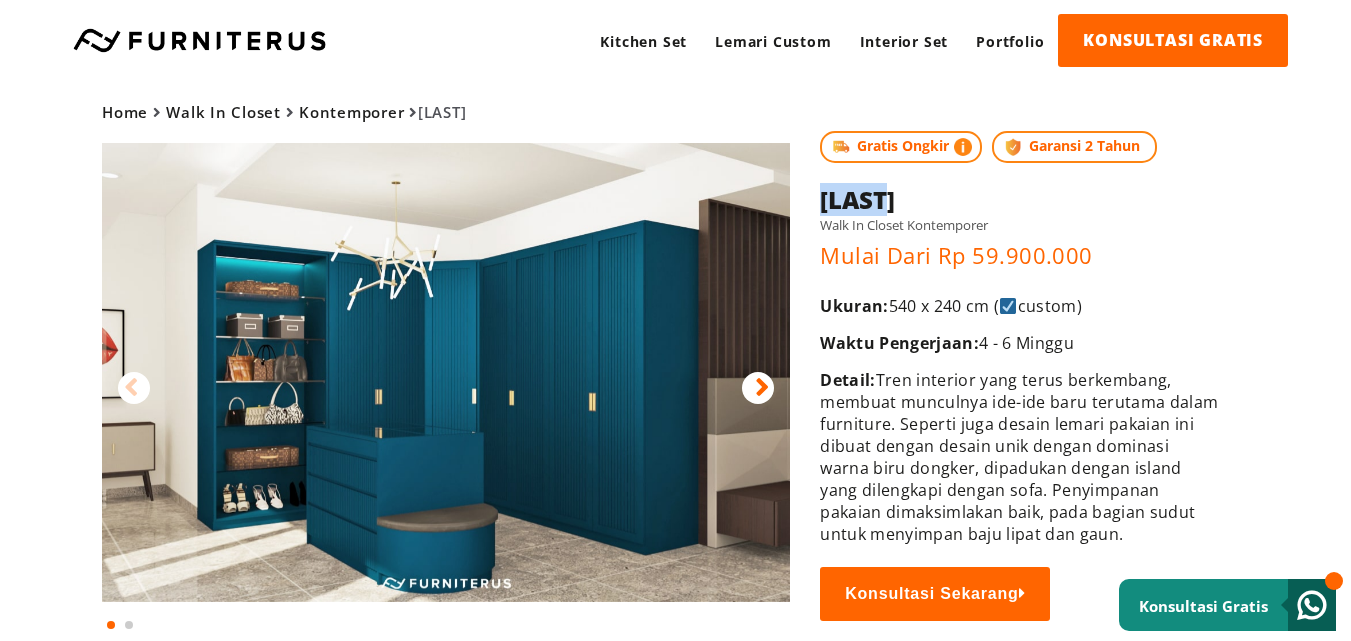 click on "Heide" at bounding box center [1020, 199] 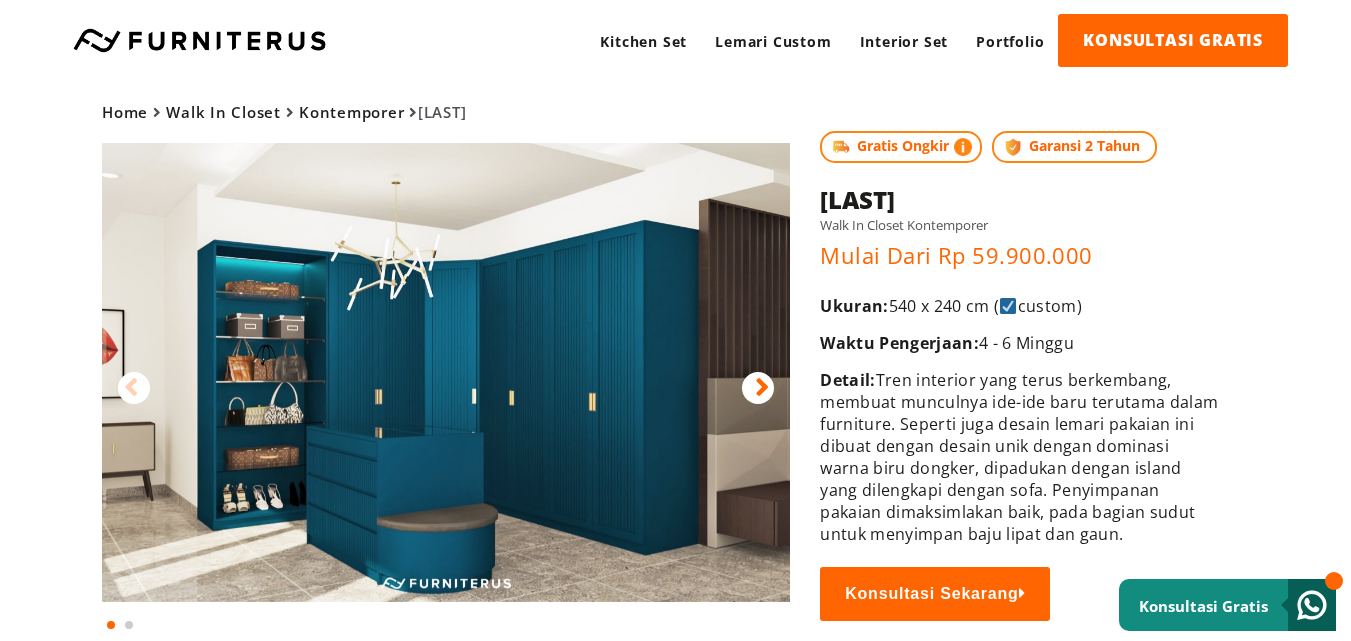 drag, startPoint x: 822, startPoint y: 192, endPoint x: 1081, endPoint y: 536, distance: 430.60074 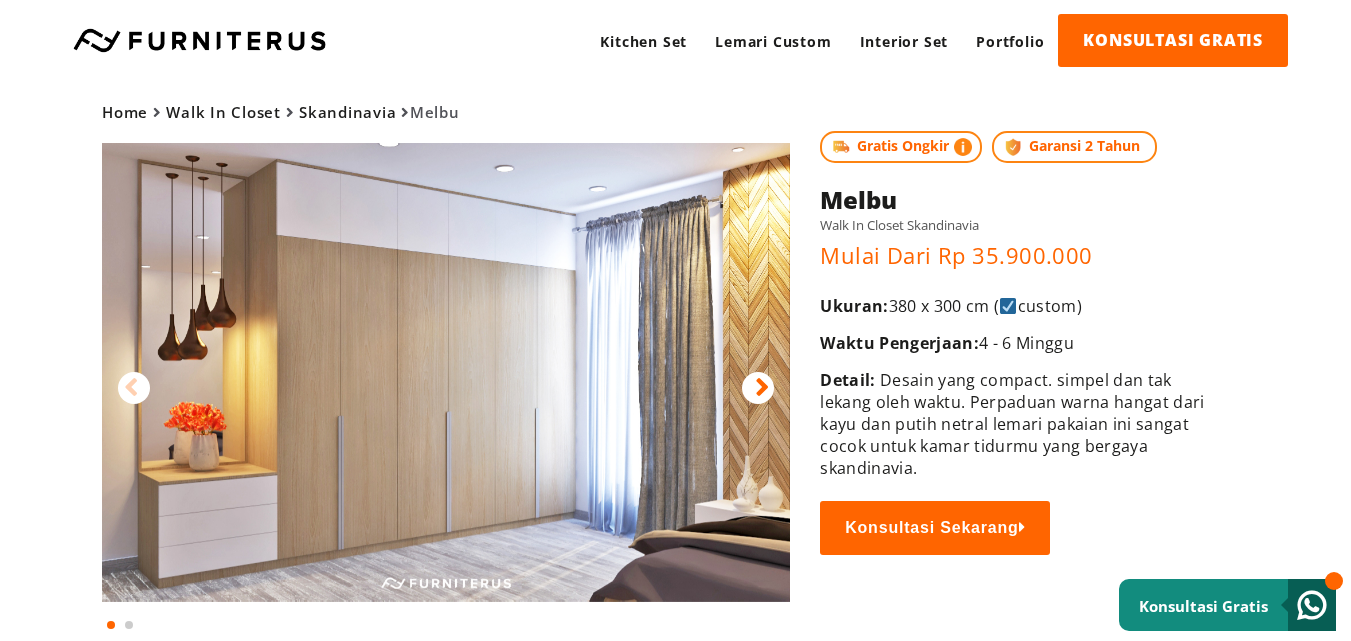 scroll, scrollTop: 0, scrollLeft: 0, axis: both 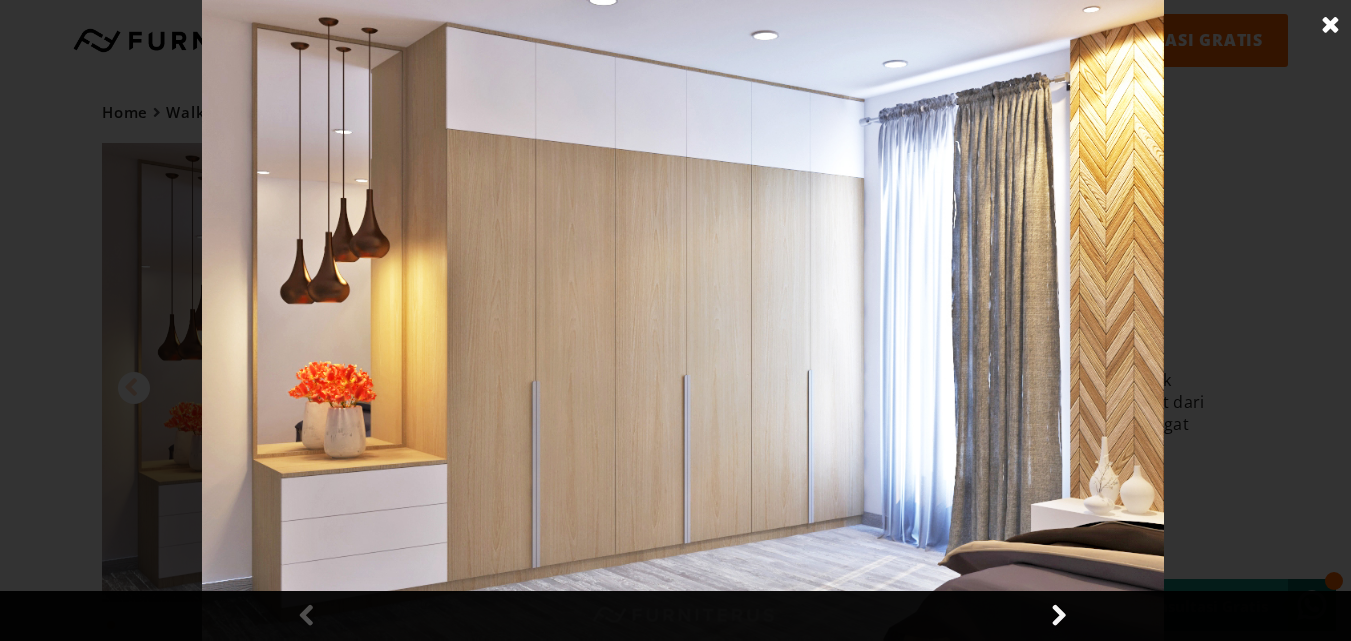 click at bounding box center (1331, 25) 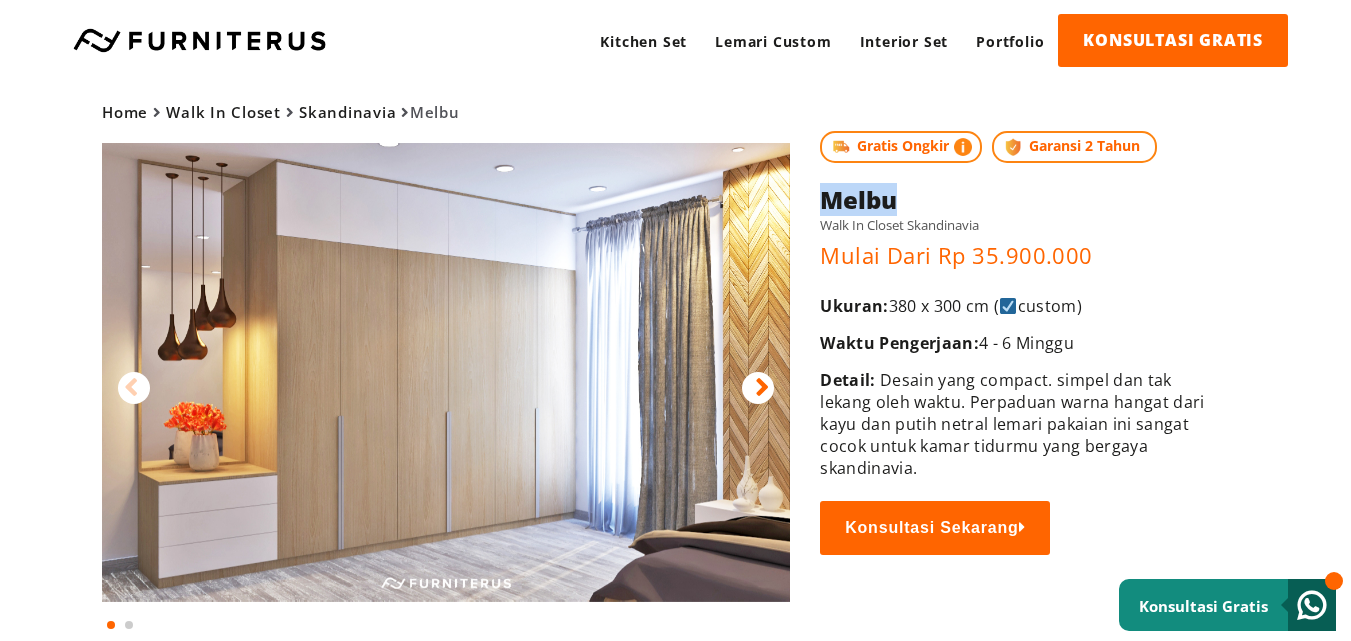 drag, startPoint x: 823, startPoint y: 193, endPoint x: 946, endPoint y: 193, distance: 123 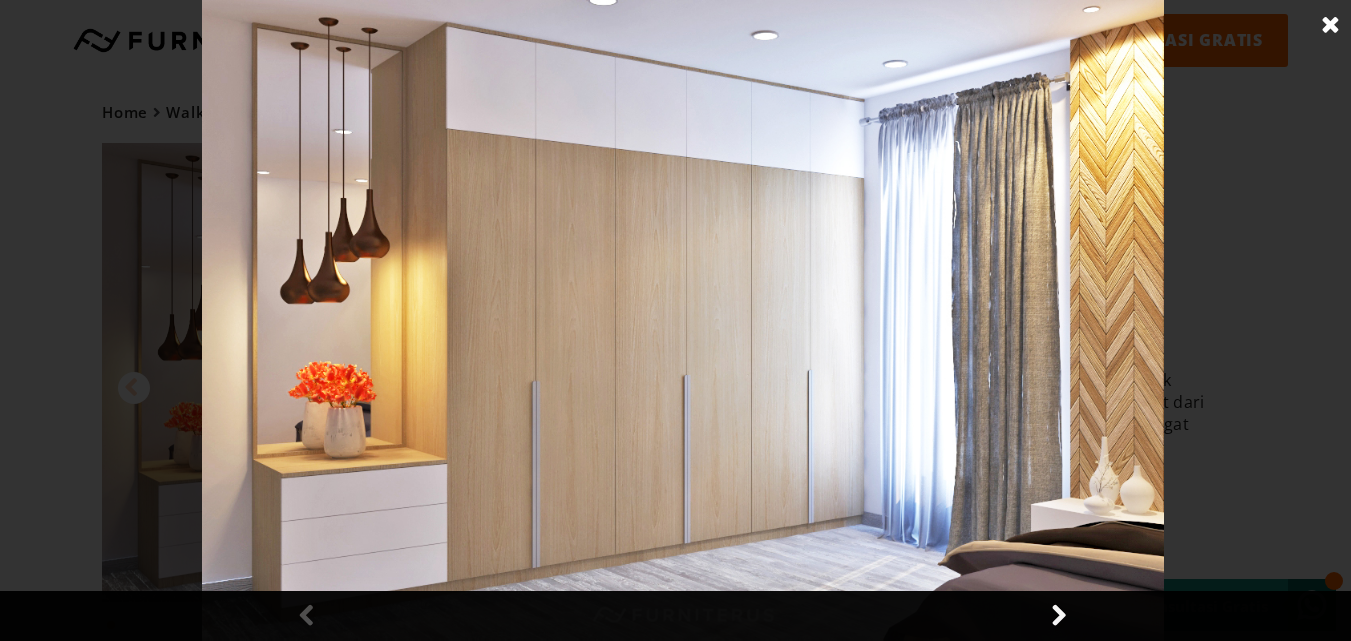 click at bounding box center (1058, 616) 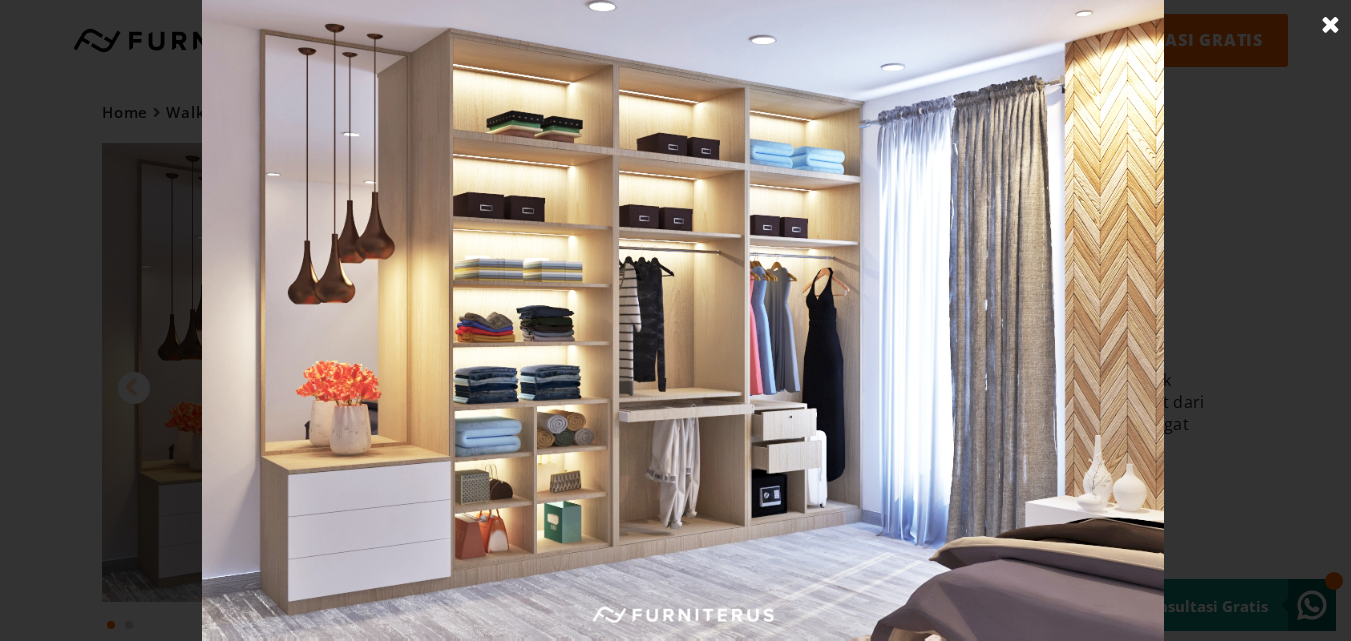 click at bounding box center [1331, 25] 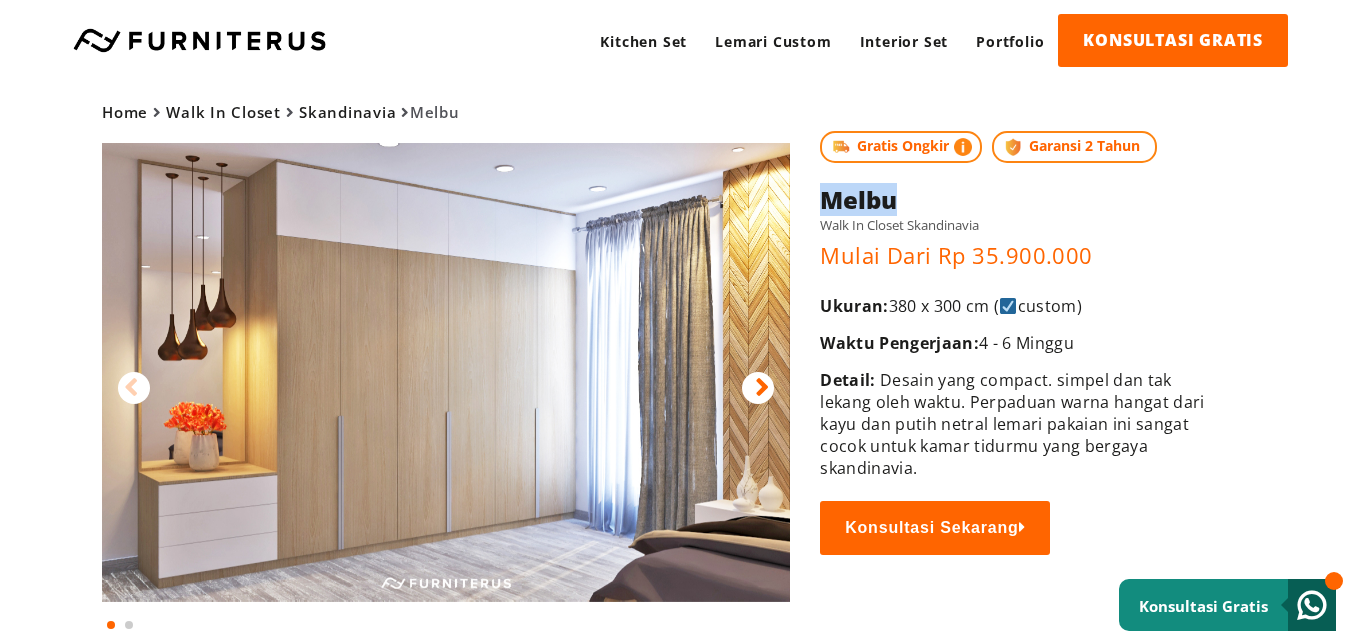 click on "Melbu" at bounding box center [1020, 199] 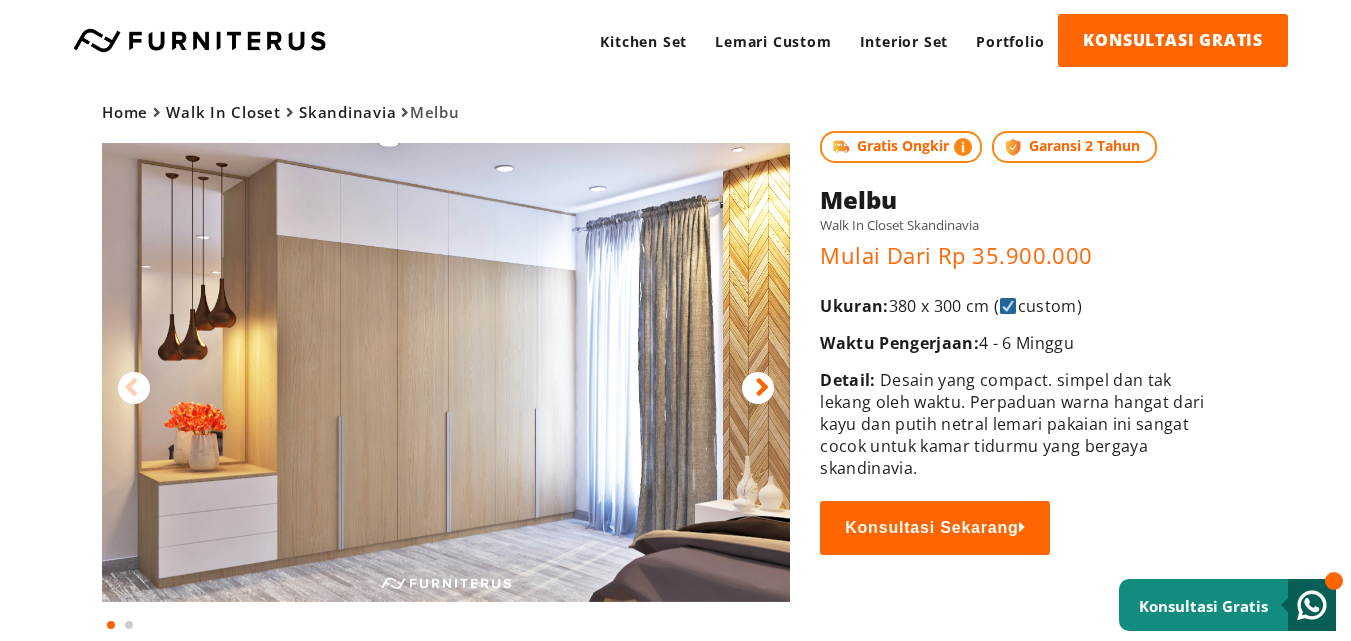 drag, startPoint x: 831, startPoint y: 170, endPoint x: 823, endPoint y: 177, distance: 10.630146 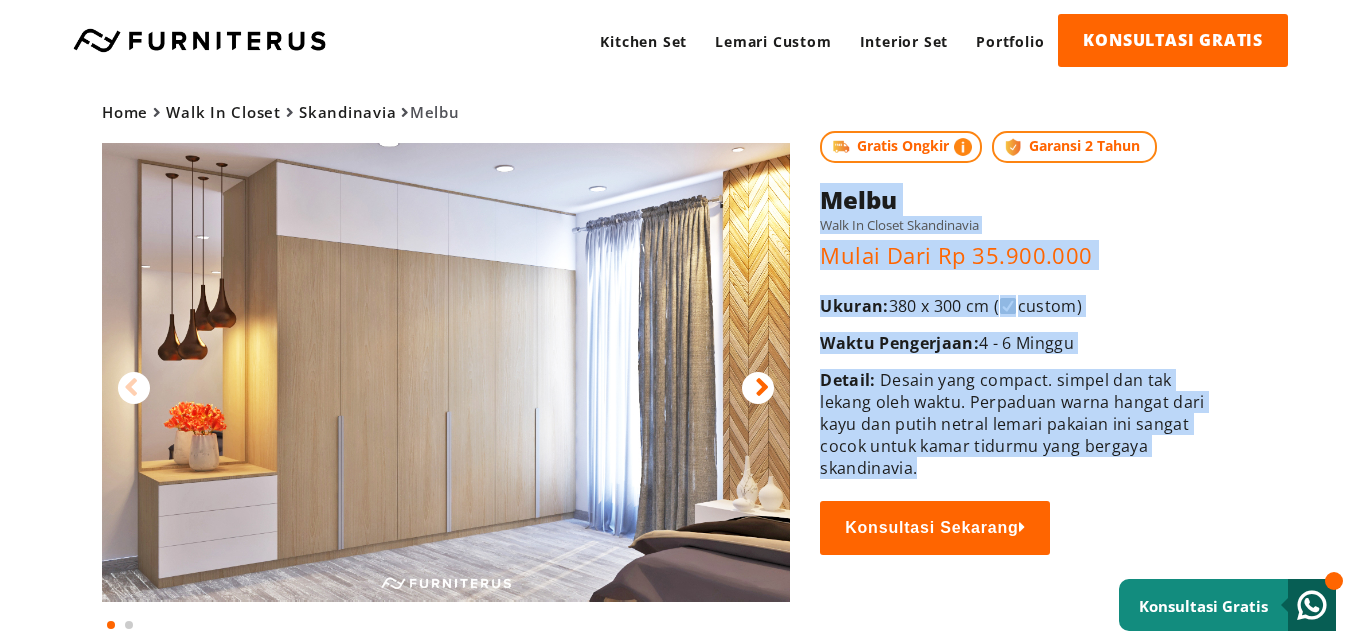 drag, startPoint x: 821, startPoint y: 199, endPoint x: 938, endPoint y: 469, distance: 294.2601 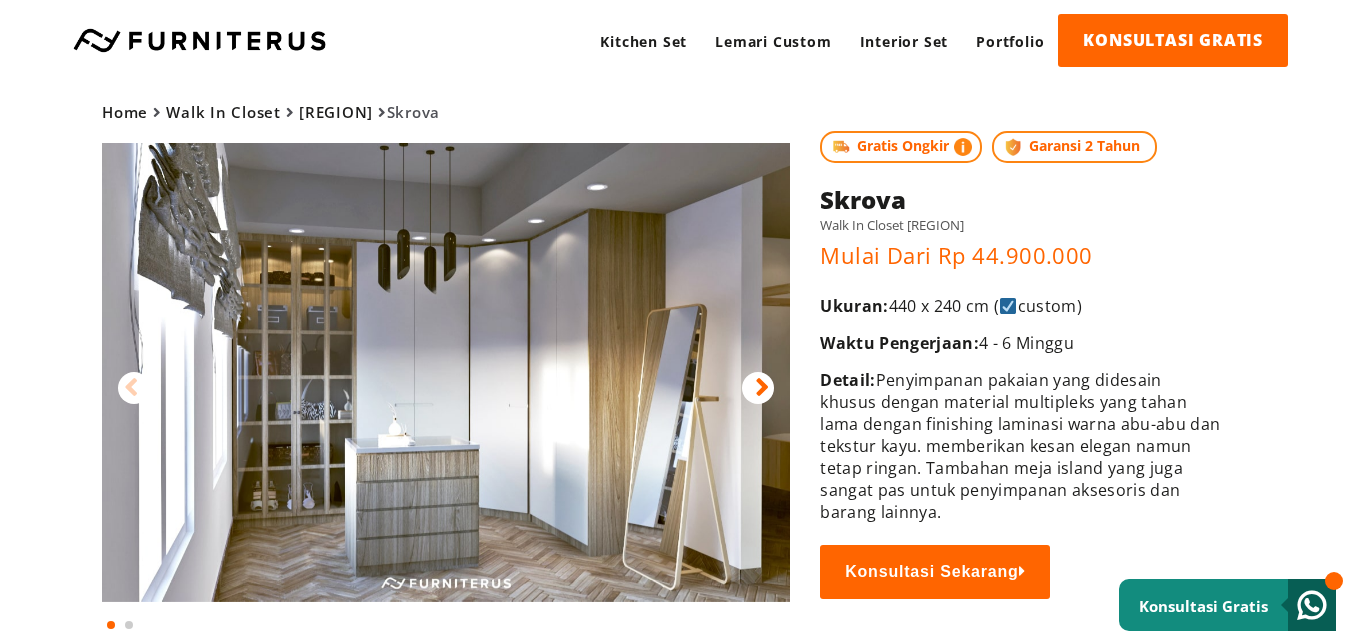 scroll, scrollTop: 0, scrollLeft: 0, axis: both 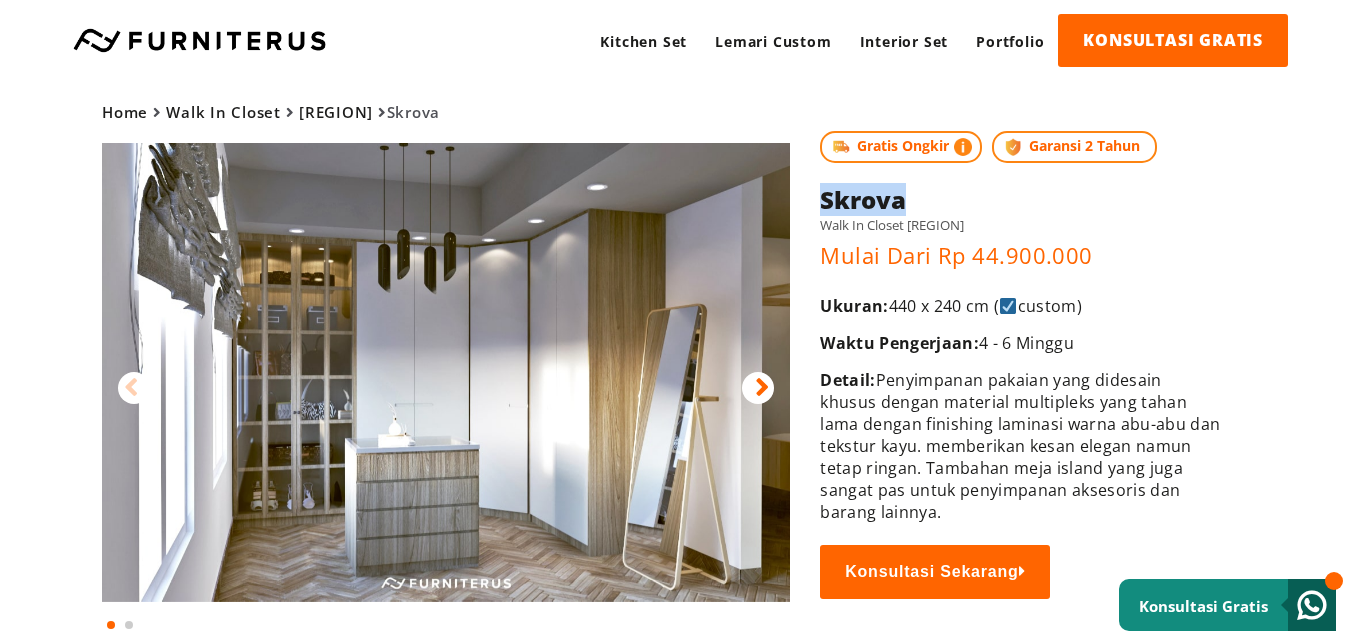 drag, startPoint x: 829, startPoint y: 195, endPoint x: 904, endPoint y: 193, distance: 75.026665 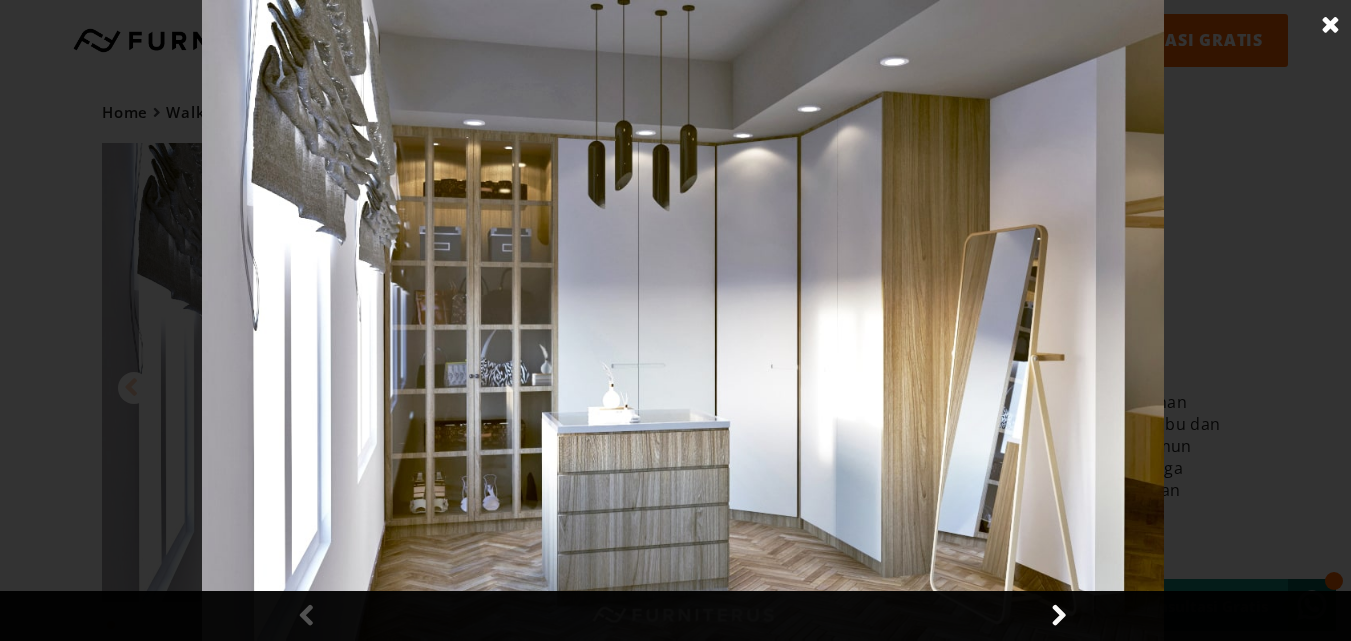 click at bounding box center [1058, 616] 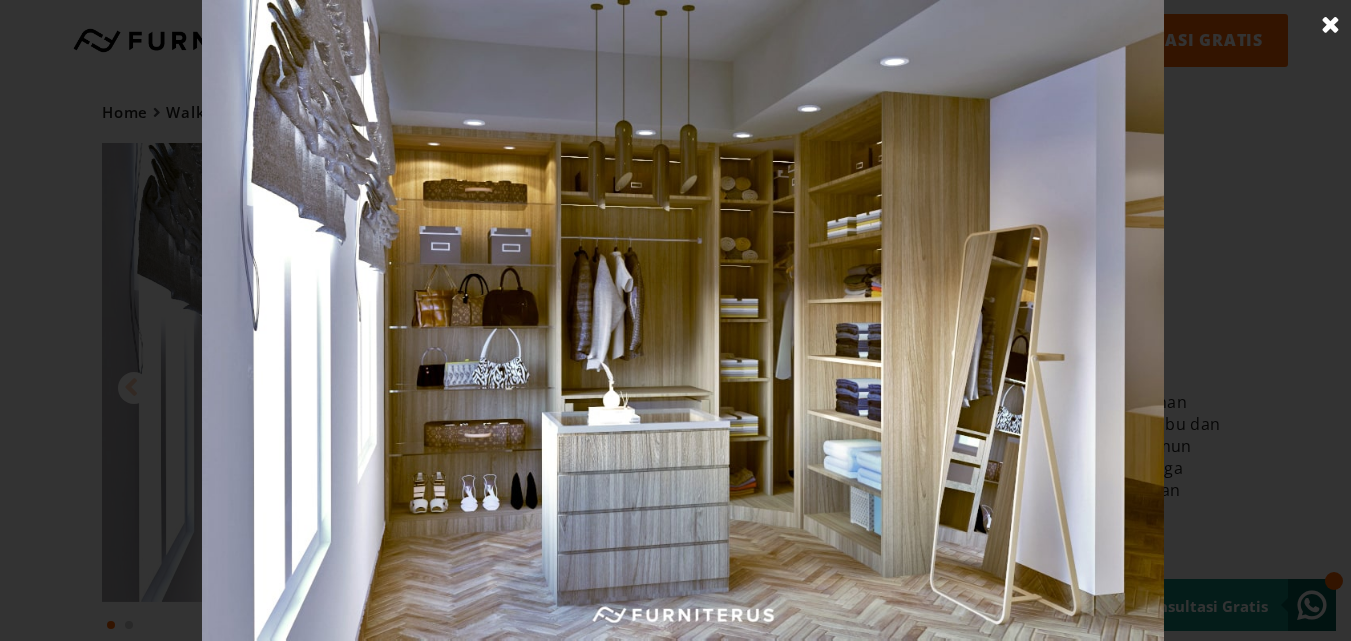click at bounding box center [1331, 25] 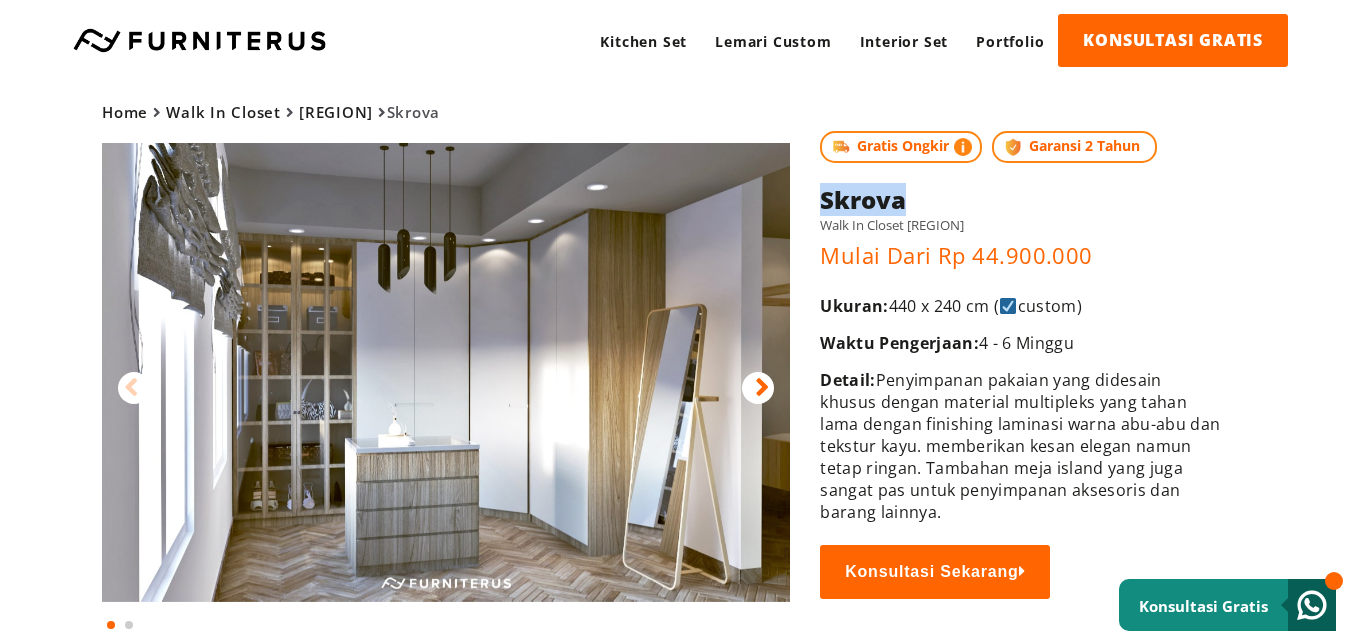 click on "Home
Walk In Closet
Skandinavia
Skrova
Gratis Ongkir
Garansi 2 Tahun" at bounding box center [675, 357] 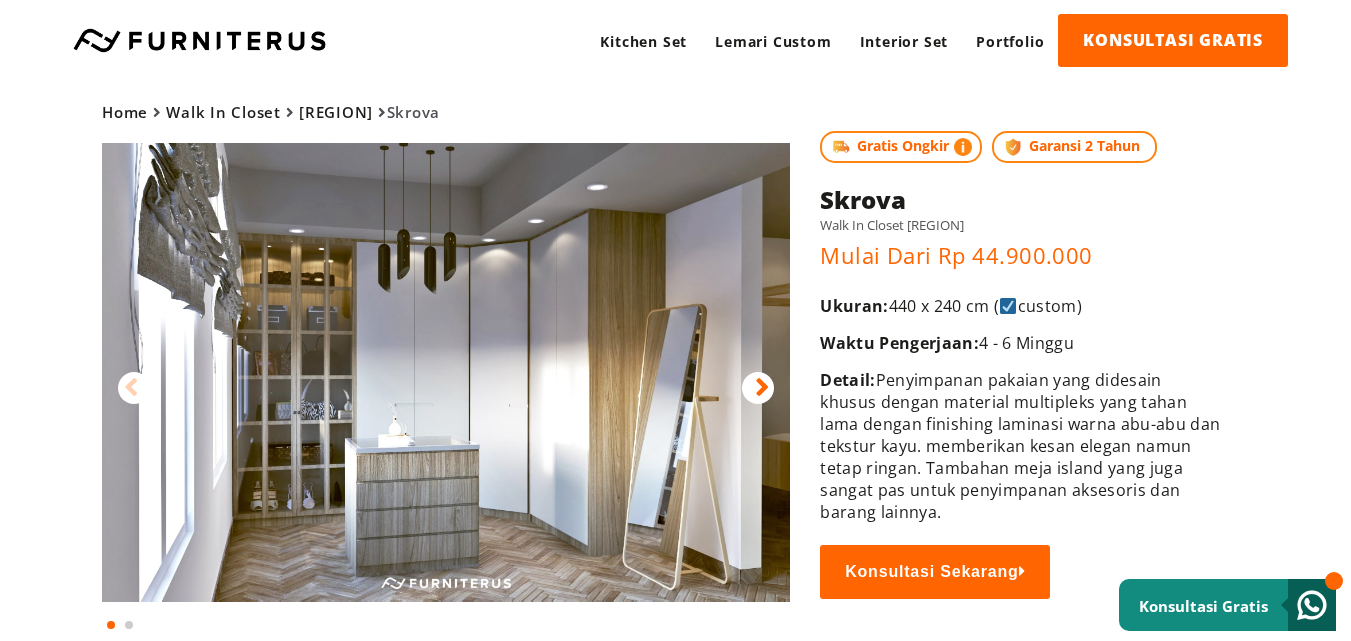 drag, startPoint x: 820, startPoint y: 198, endPoint x: 960, endPoint y: 504, distance: 336.50558 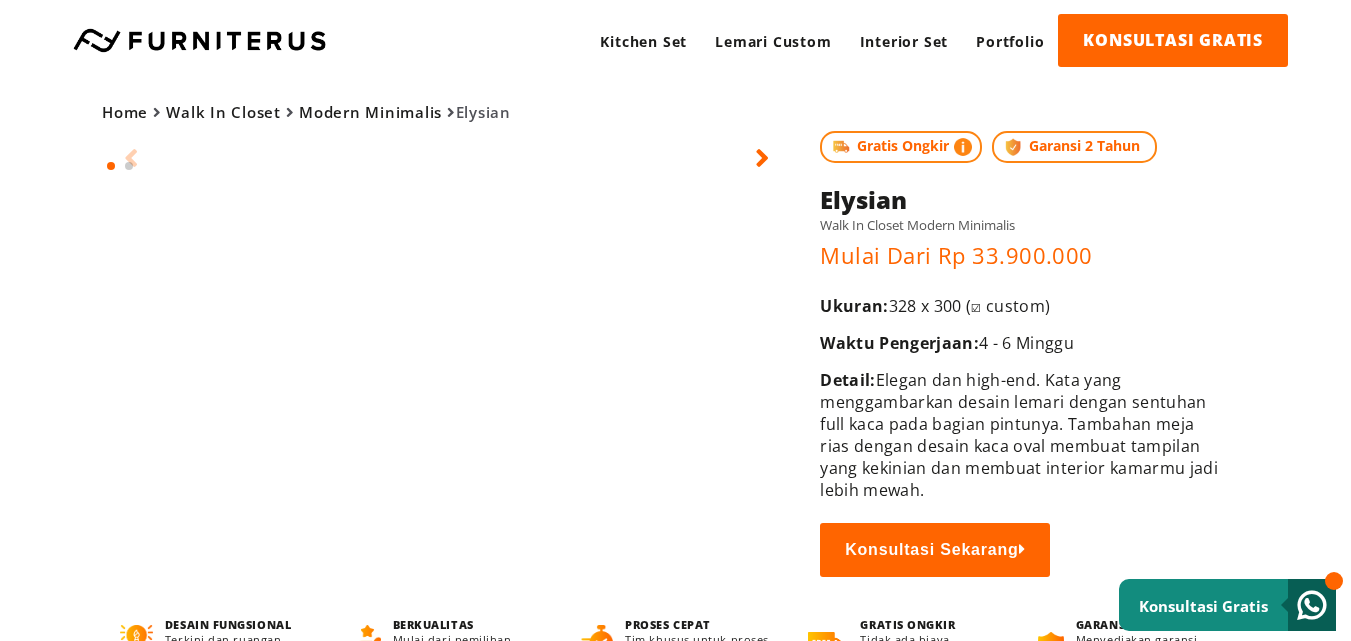 scroll, scrollTop: 0, scrollLeft: 0, axis: both 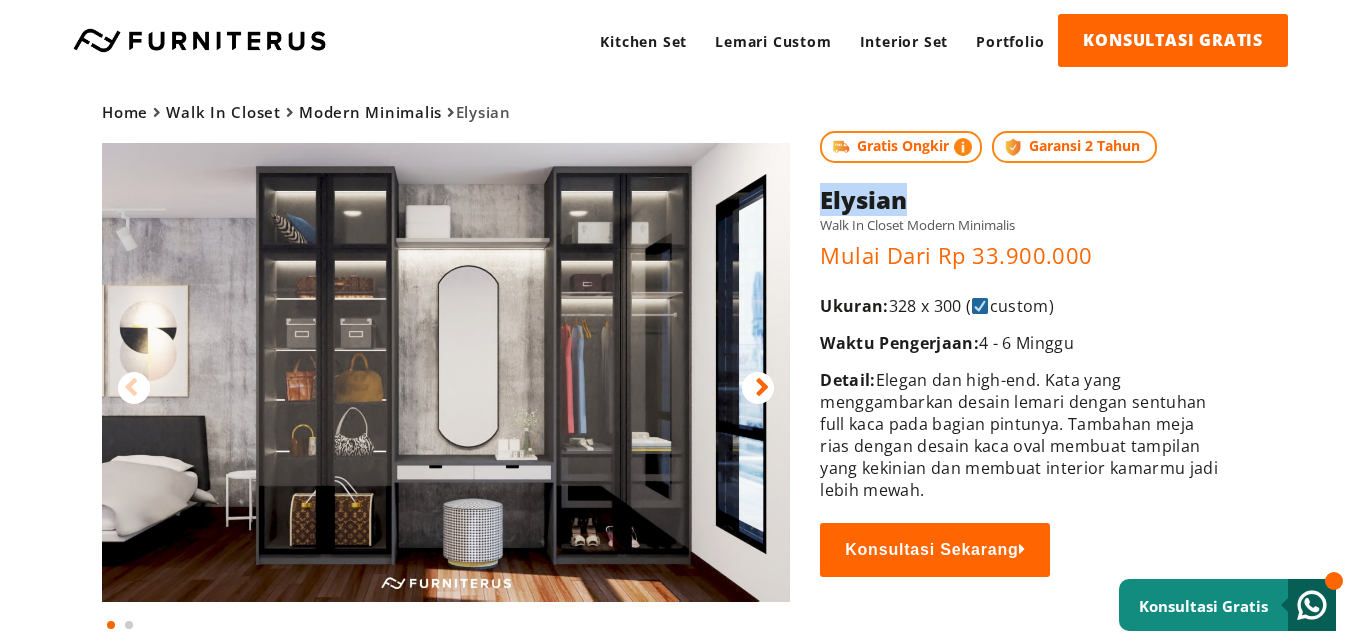 drag, startPoint x: 823, startPoint y: 204, endPoint x: 930, endPoint y: 192, distance: 107.67079 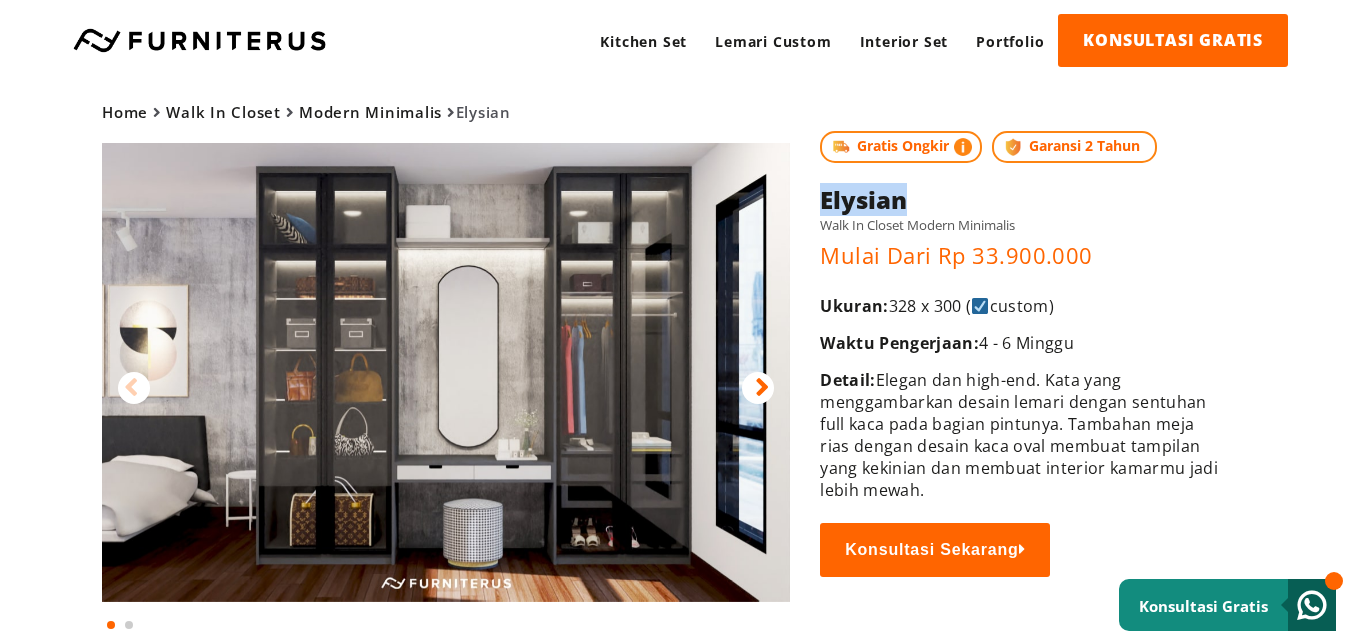 click at bounding box center (446, 372) 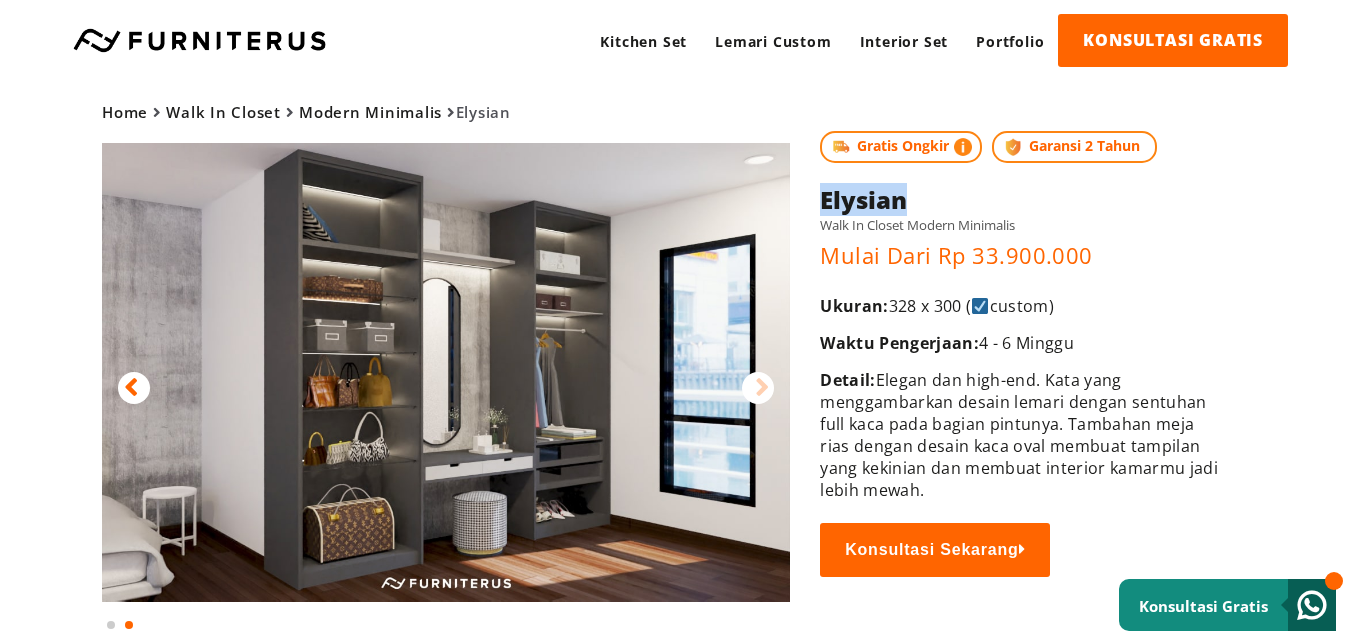 click at bounding box center (446, 372) 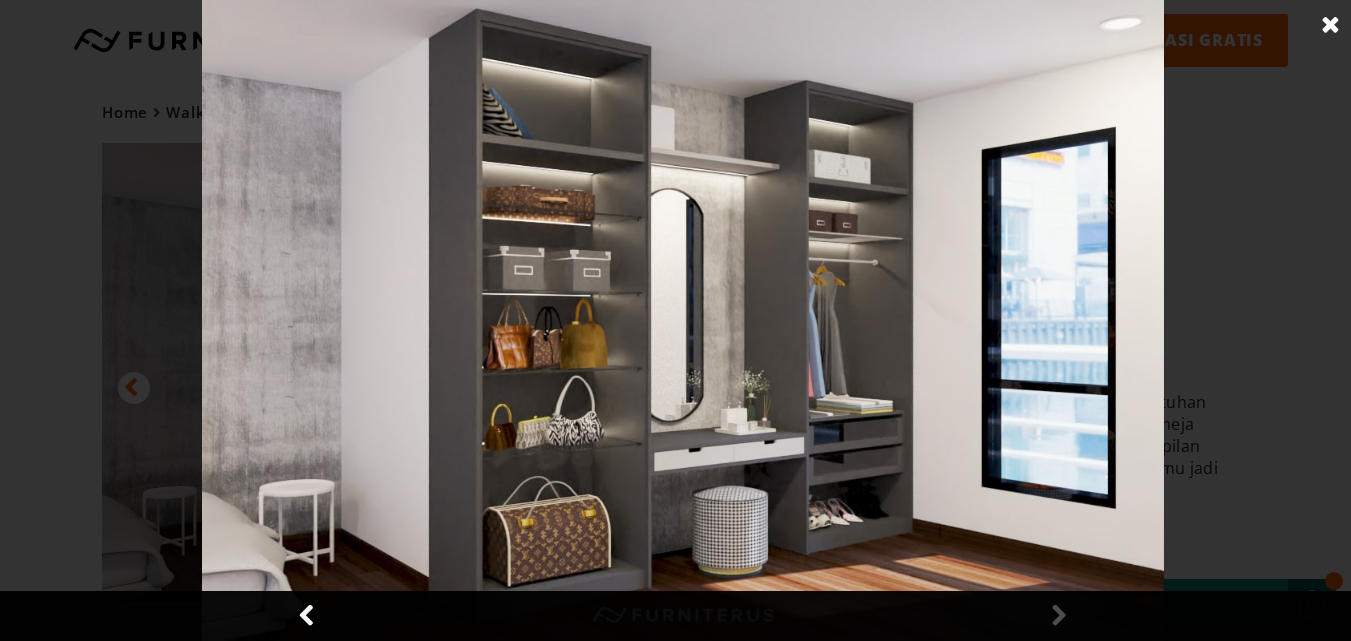 click at bounding box center (308, 616) 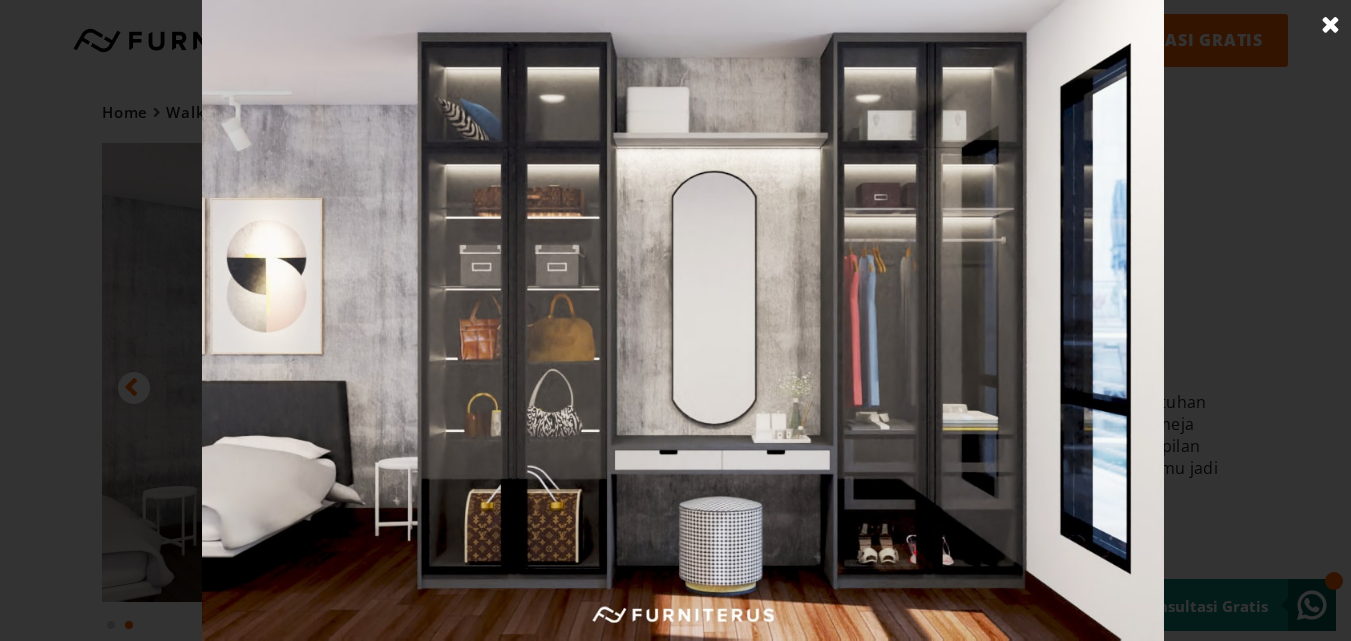 click at bounding box center (683, 320) 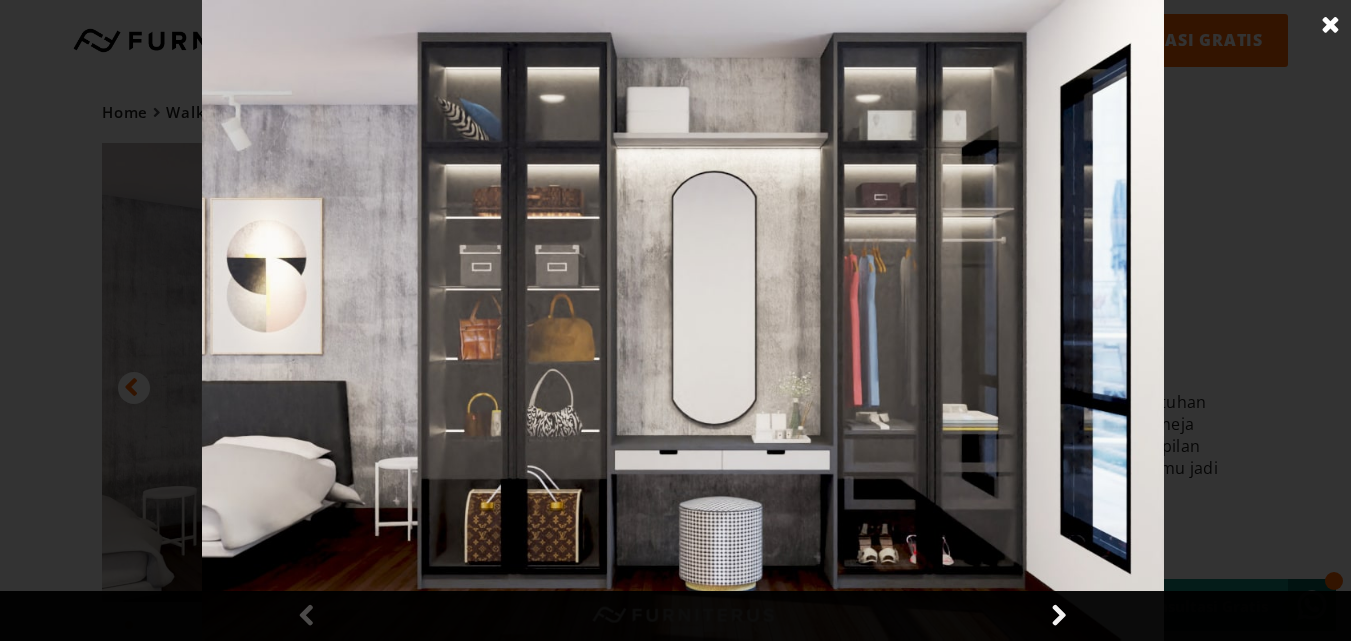 click at bounding box center [1058, 616] 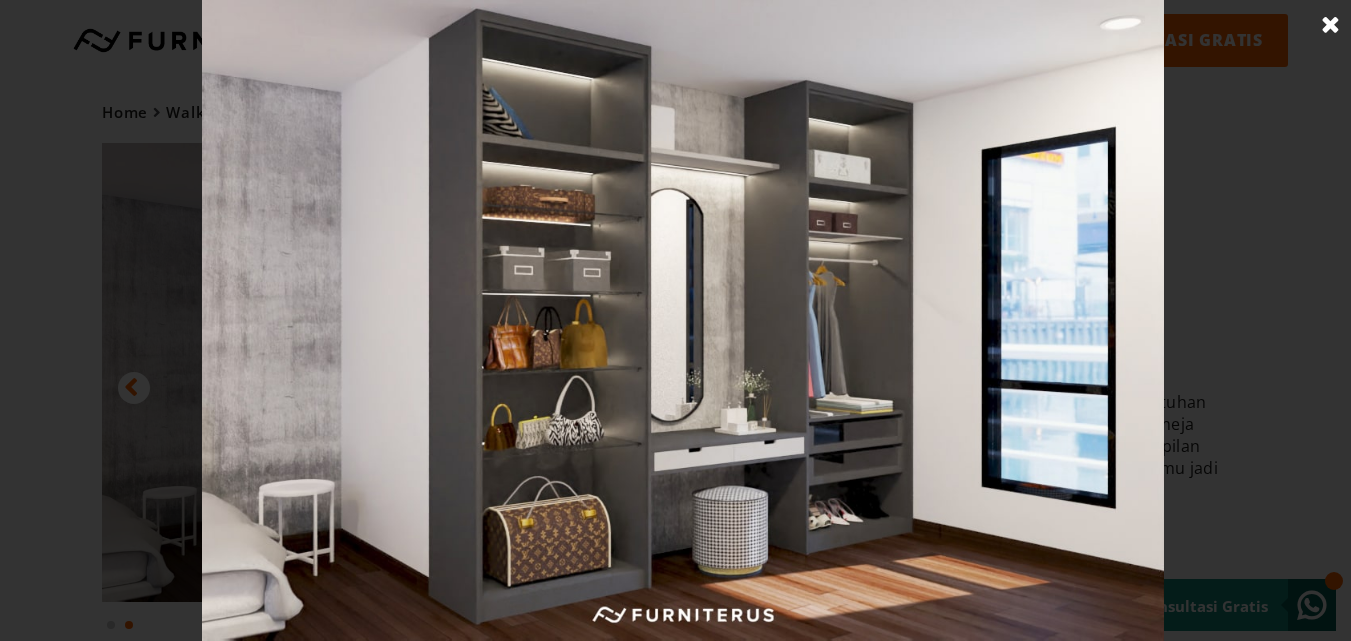 scroll, scrollTop: 560, scrollLeft: 0, axis: vertical 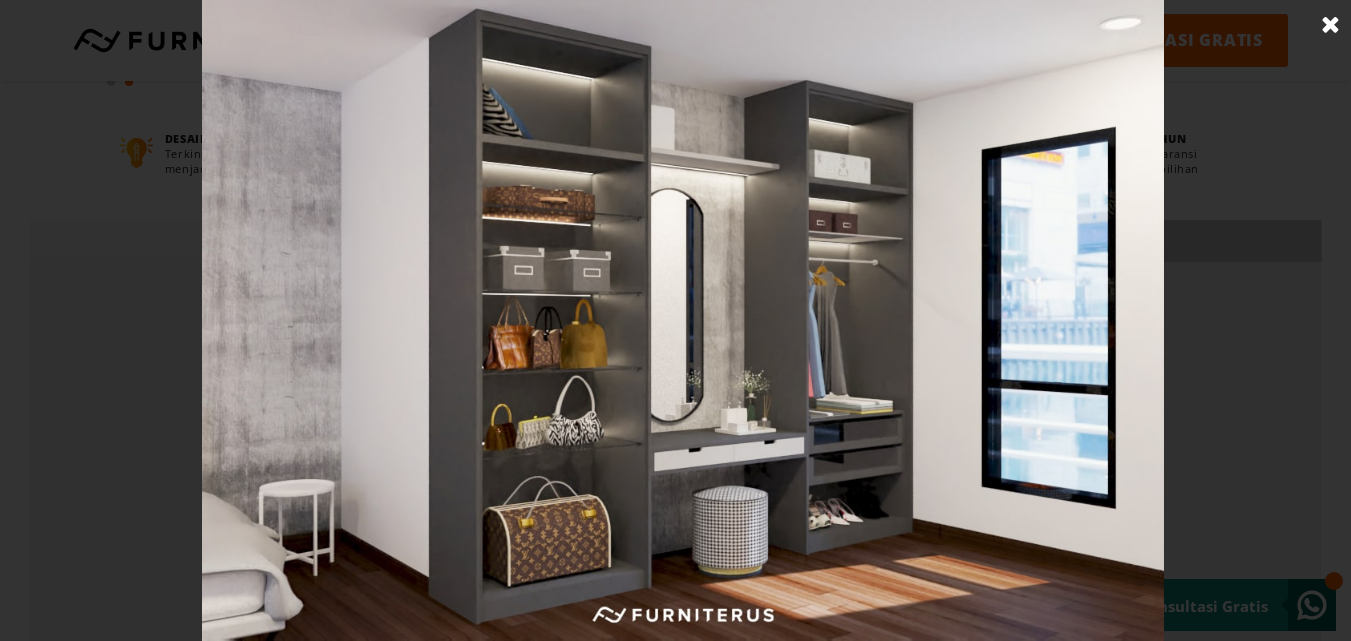 click at bounding box center (1331, 25) 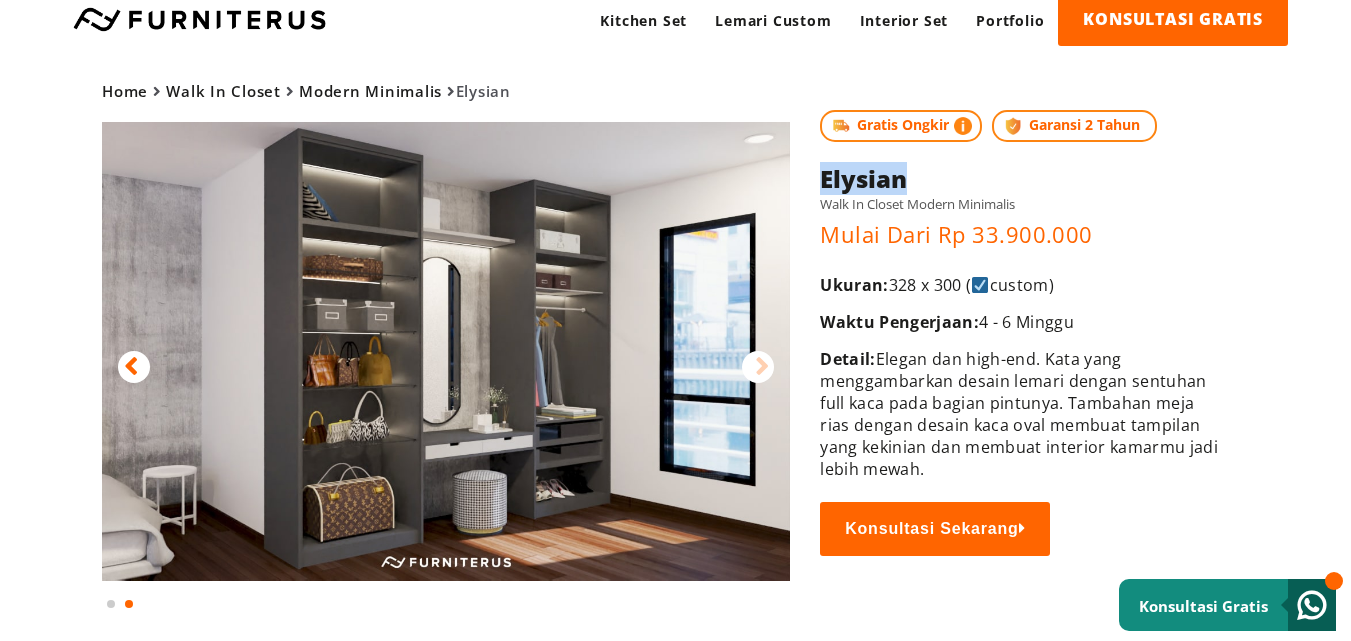 scroll, scrollTop: 0, scrollLeft: 0, axis: both 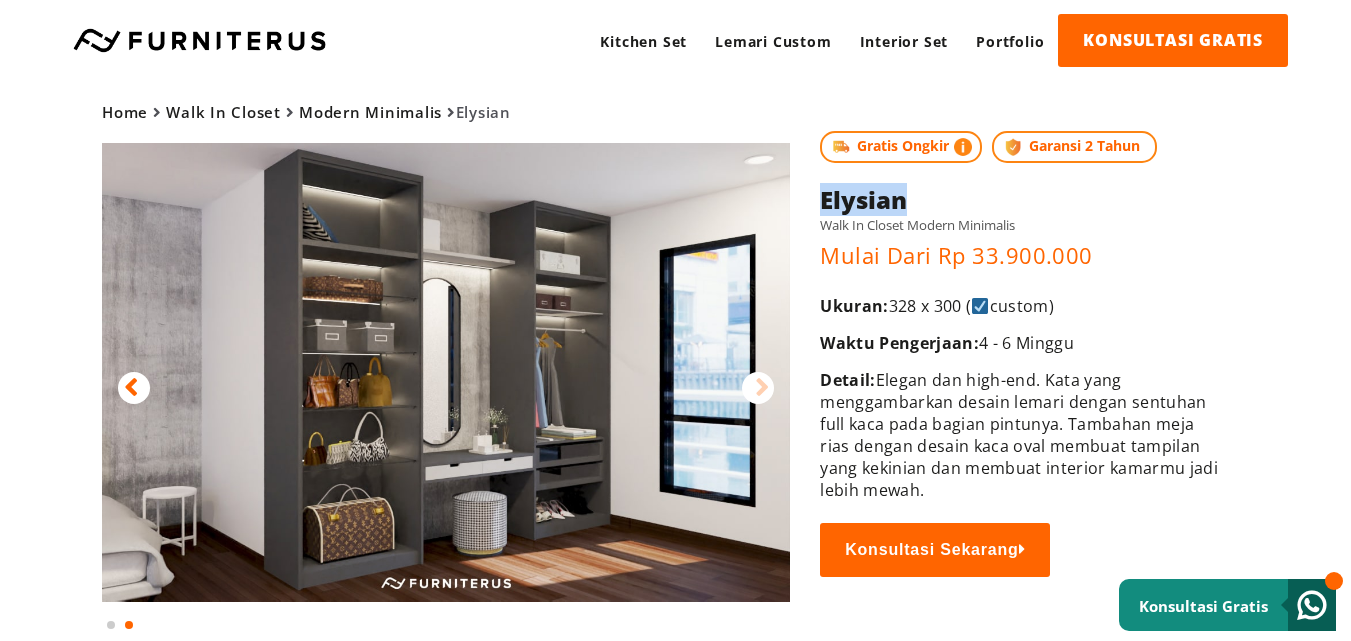 click on "Elysian" at bounding box center (1020, 199) 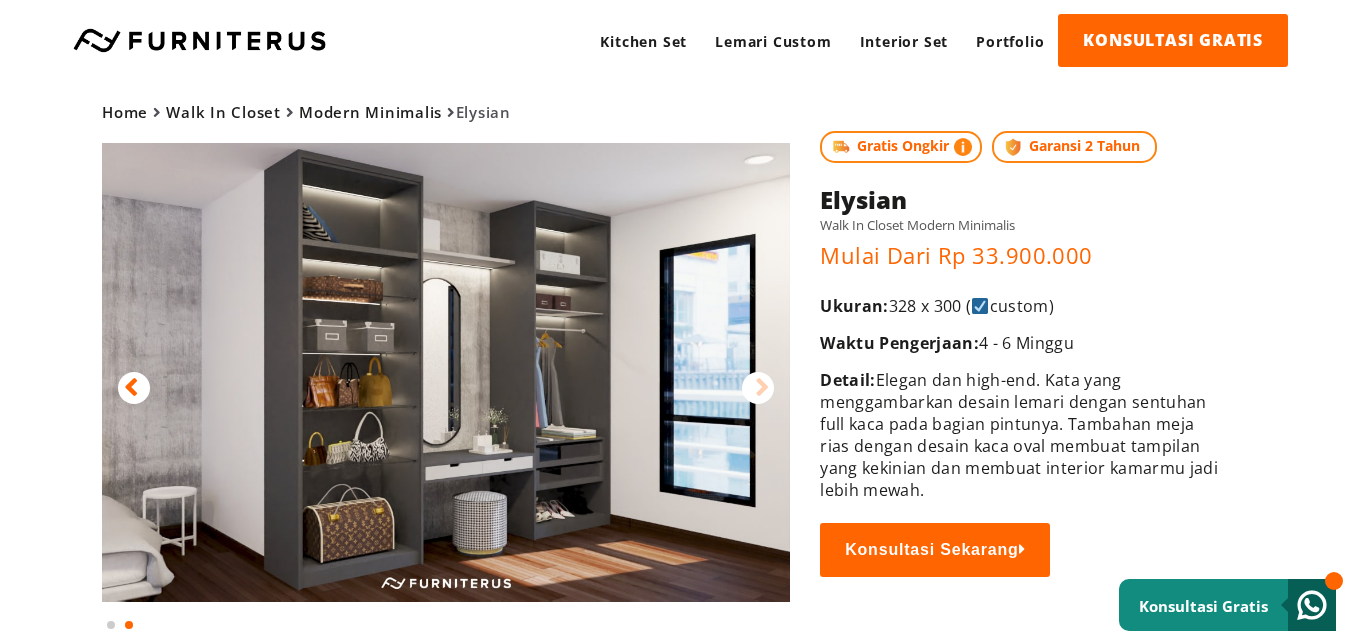 drag, startPoint x: 822, startPoint y: 198, endPoint x: 995, endPoint y: 487, distance: 336.8234 